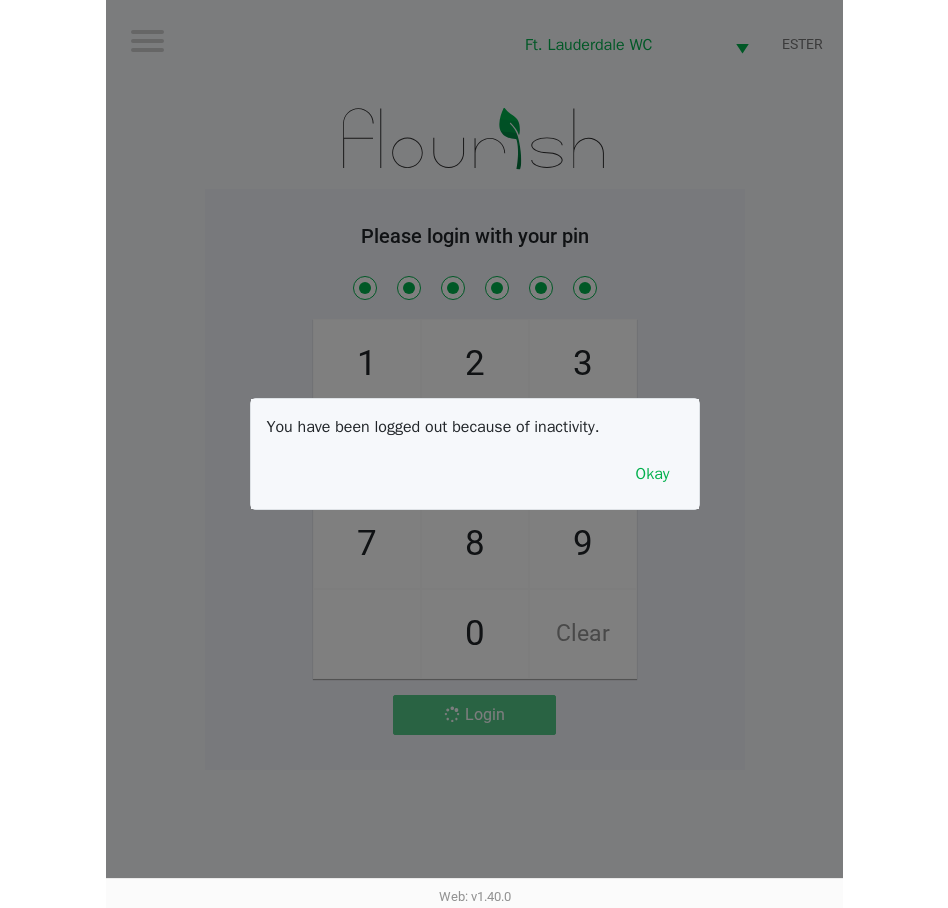 scroll, scrollTop: 0, scrollLeft: 0, axis: both 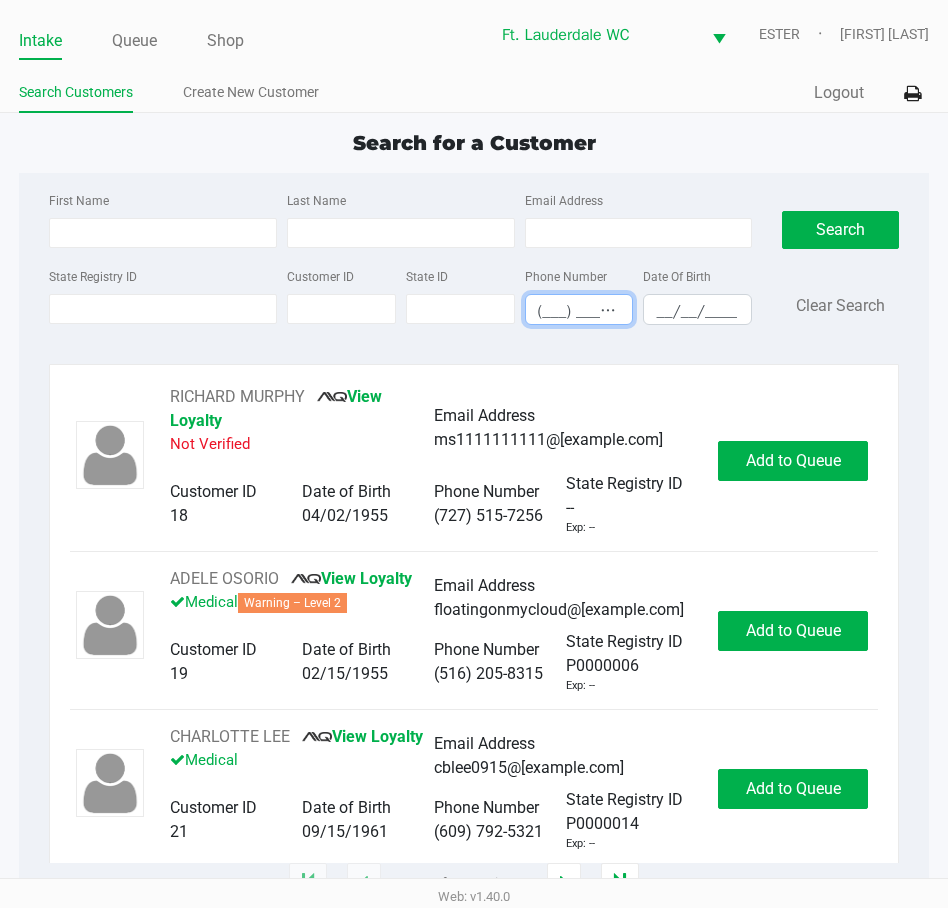 click on "(___) ___-____" at bounding box center [579, 309] 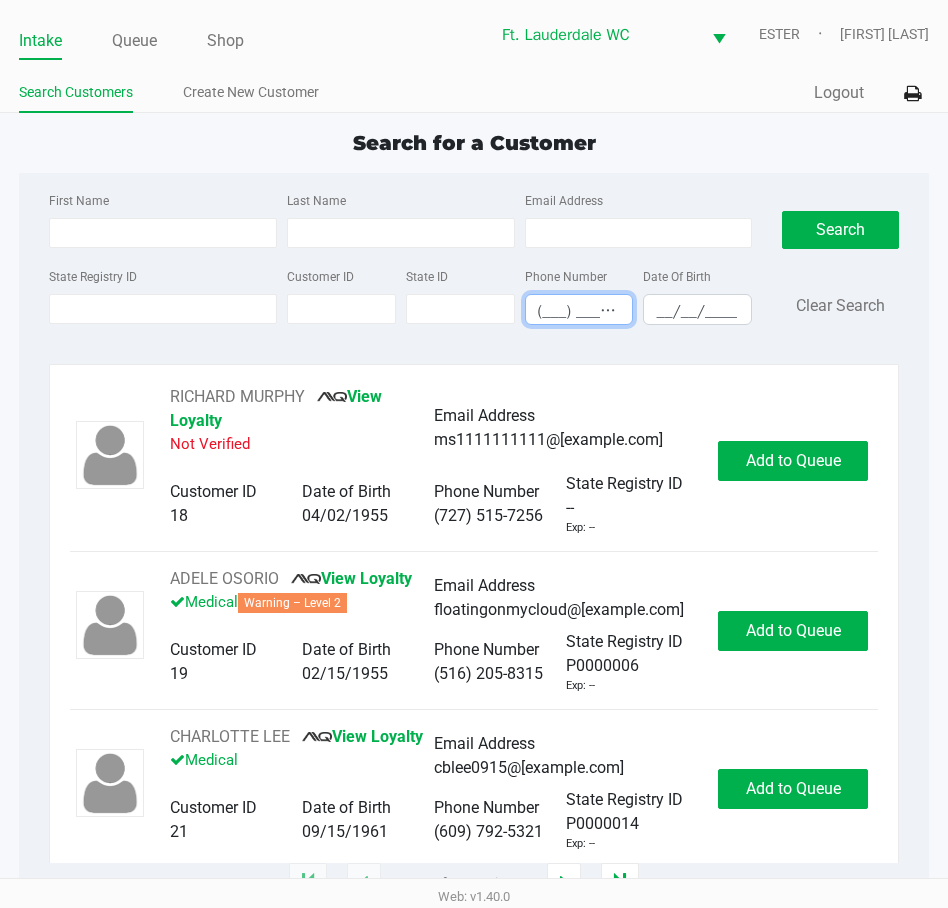 click on "(___) ___-____" at bounding box center [579, 311] 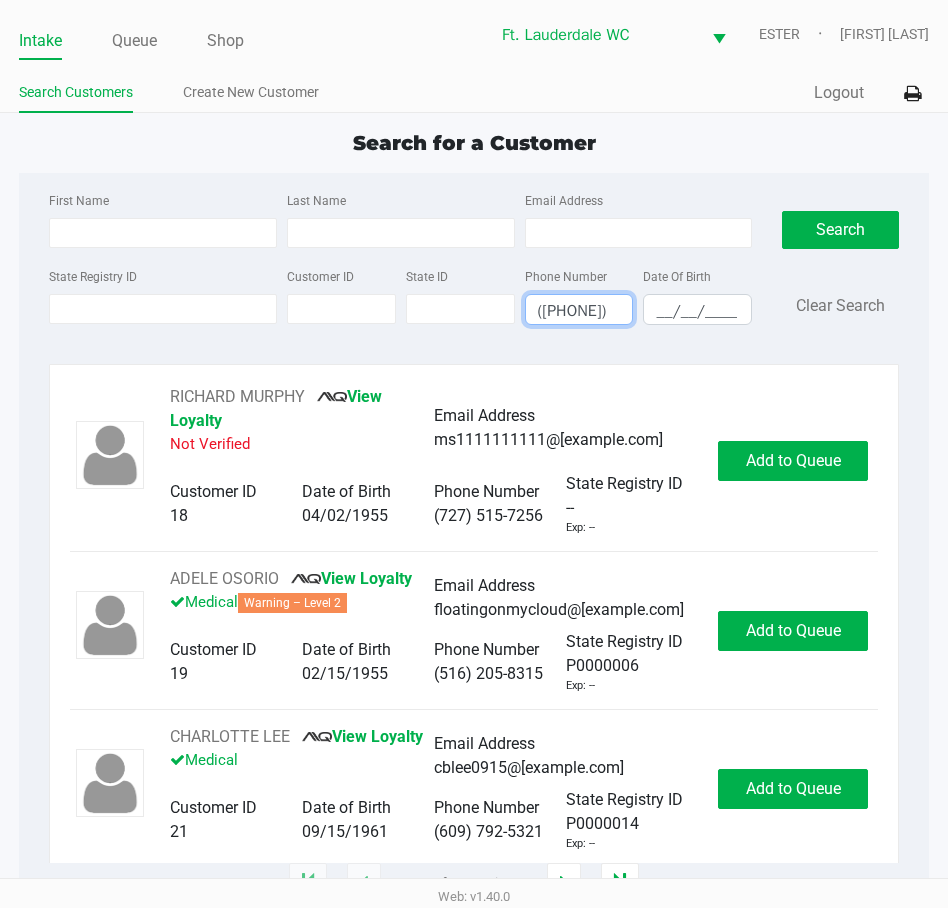scroll, scrollTop: 0, scrollLeft: 24, axis: horizontal 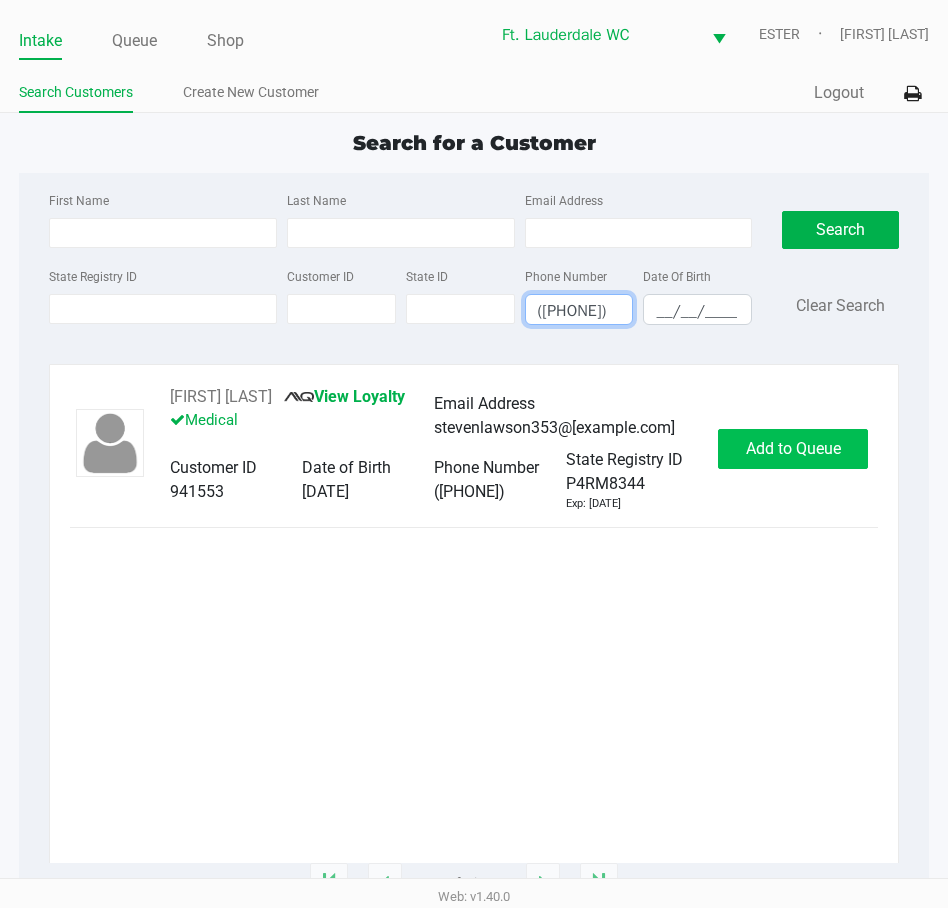 type on "([PHONE])" 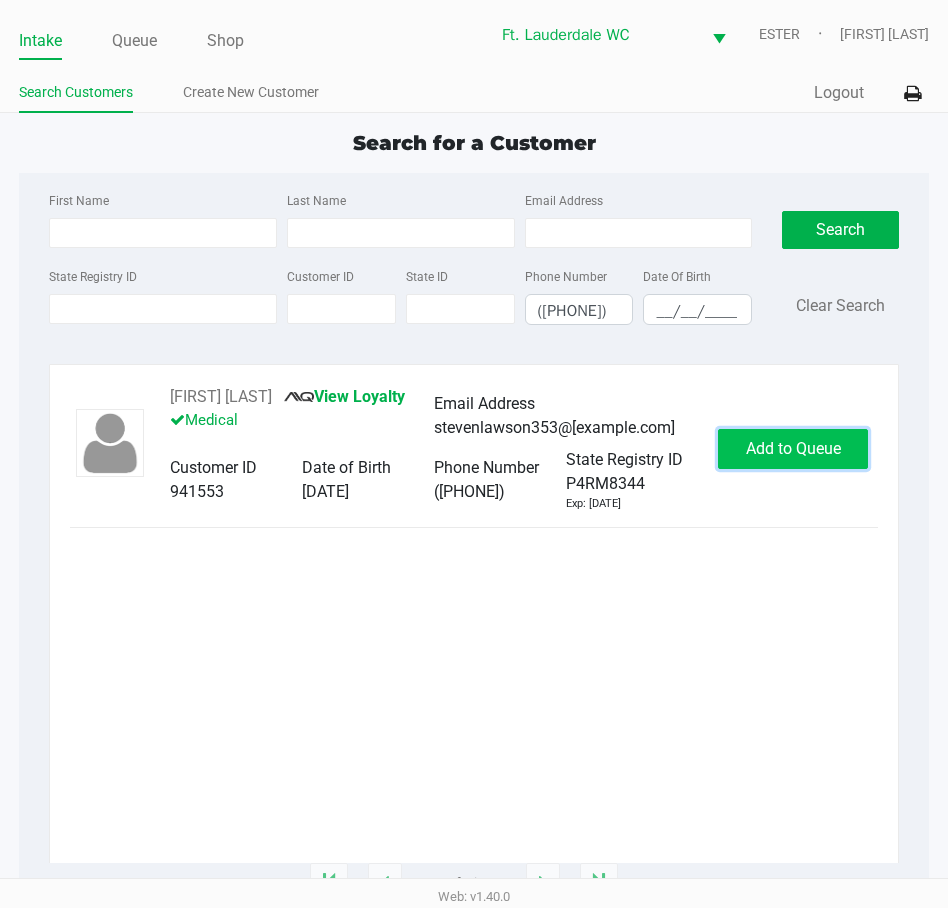click on "Add to Queue" 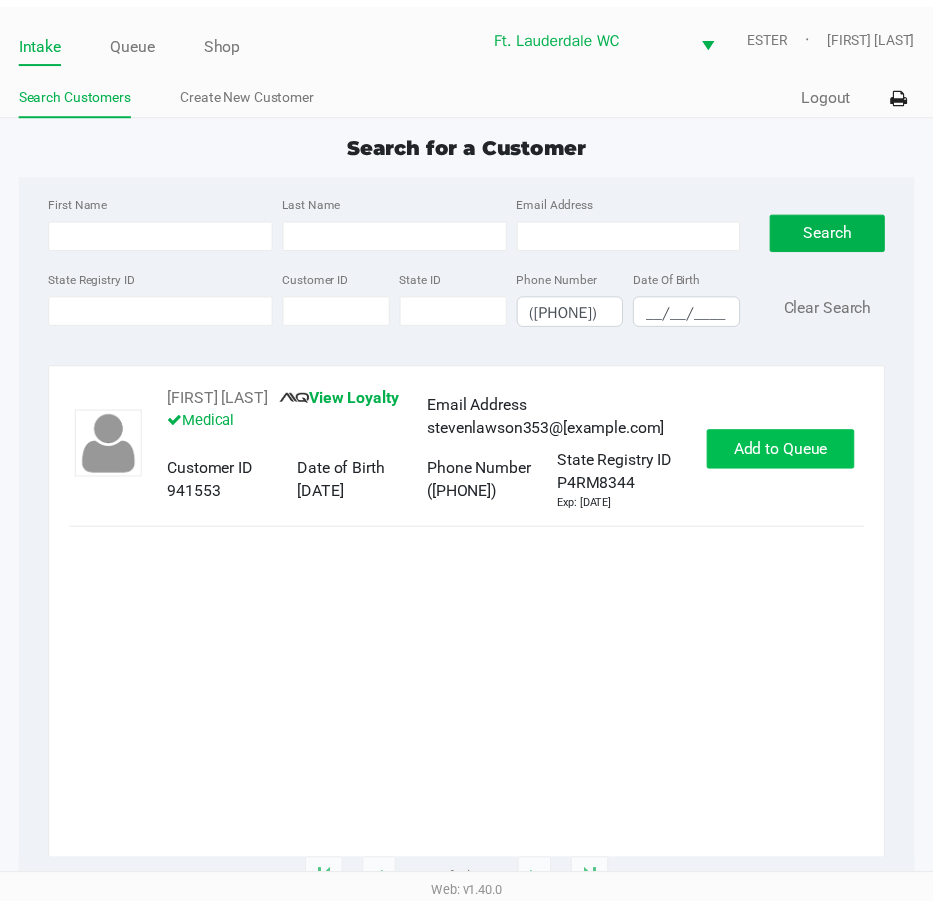 scroll, scrollTop: 0, scrollLeft: 0, axis: both 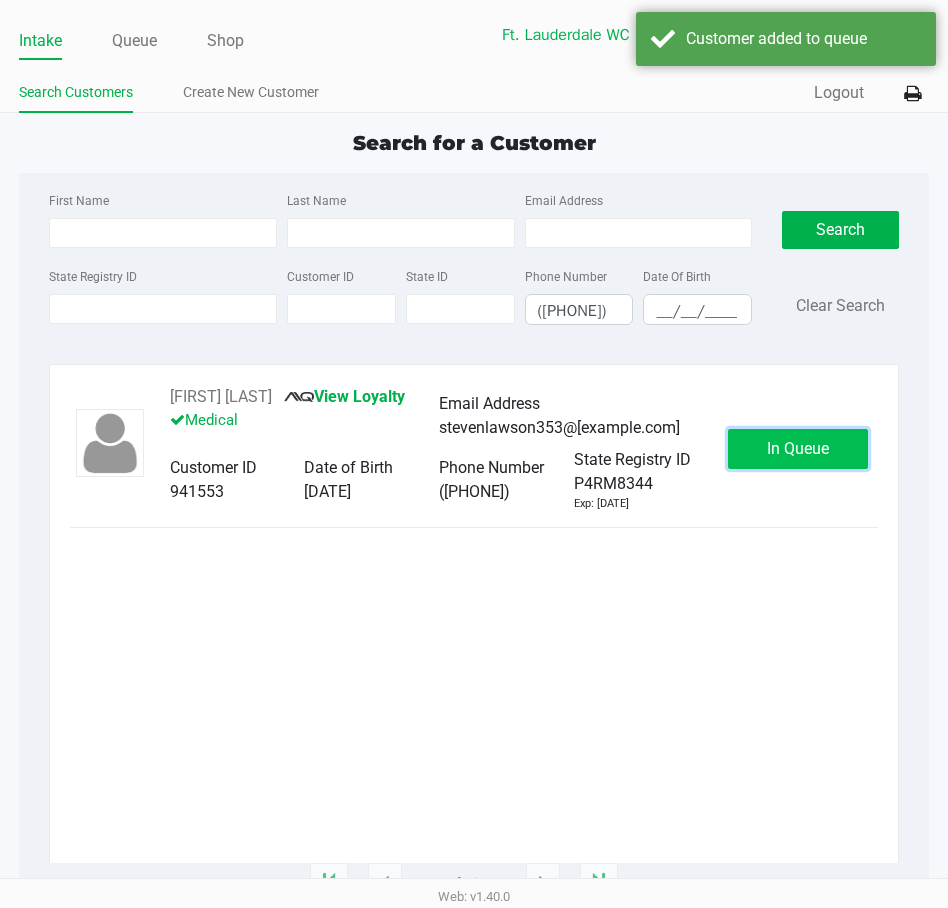 click on "In Queue" 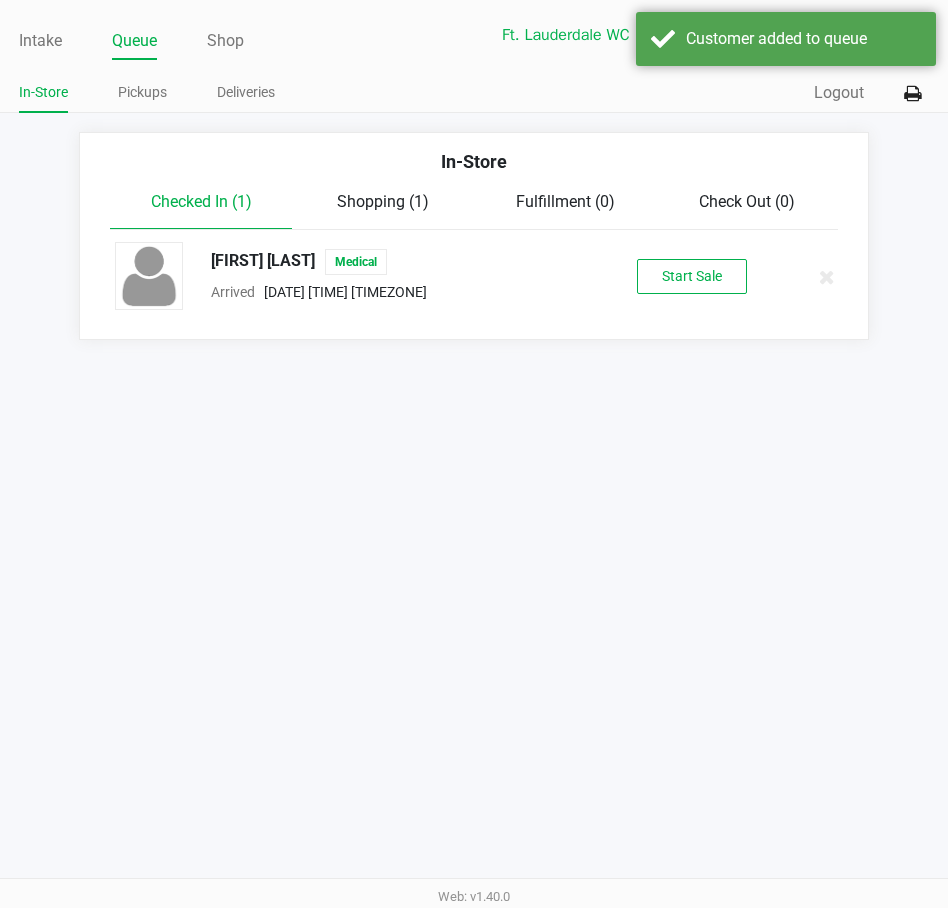 click on "[FIRST] [LAST]   Medical  Arrived      [DATE] [TIME] [TIMEZONE]   Start Sale" 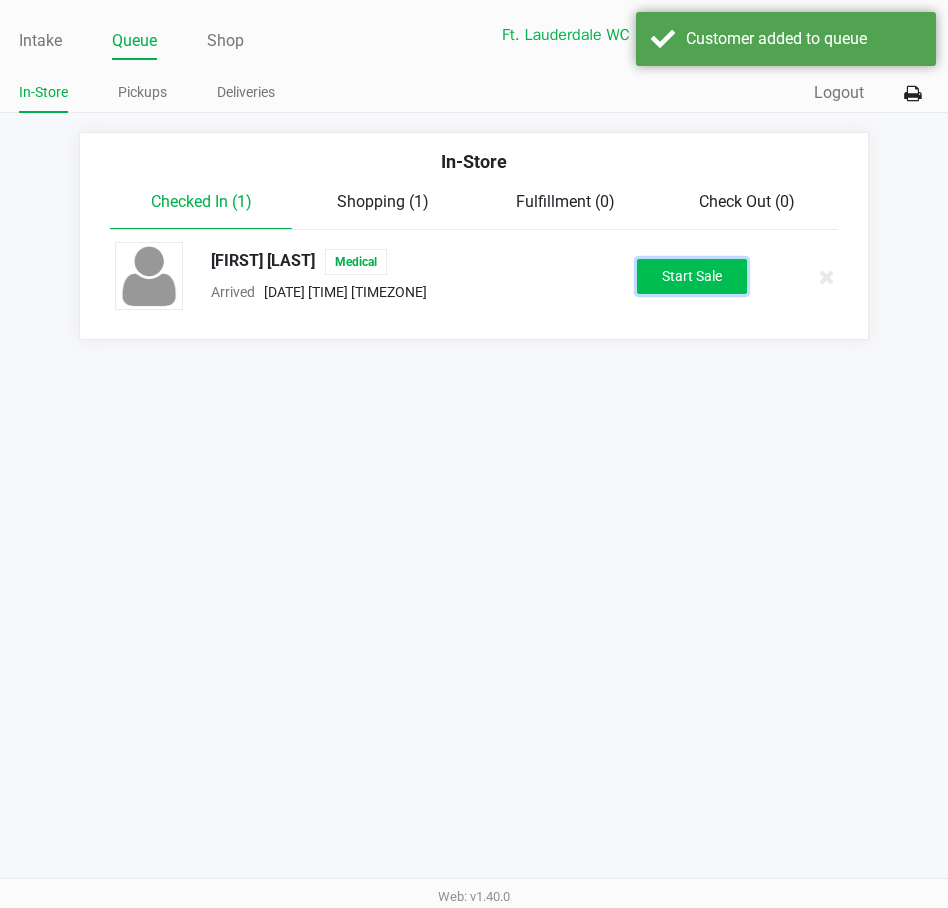 click on "Start Sale" 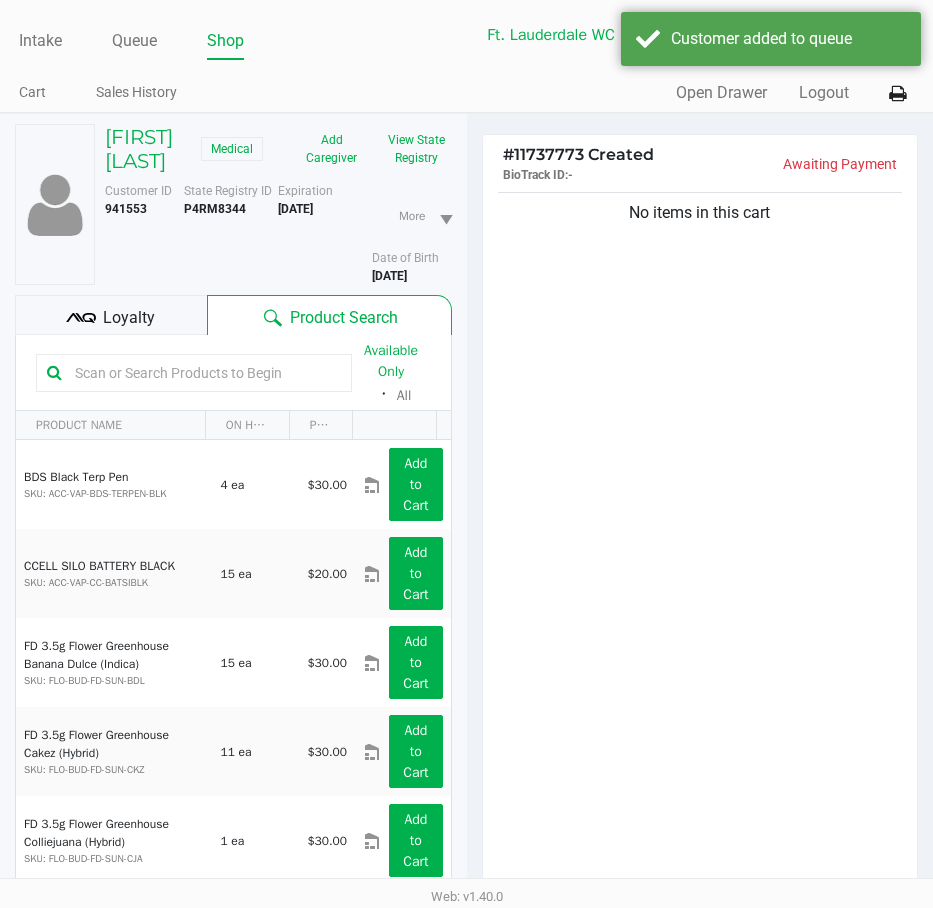 click on "No items in this cart" 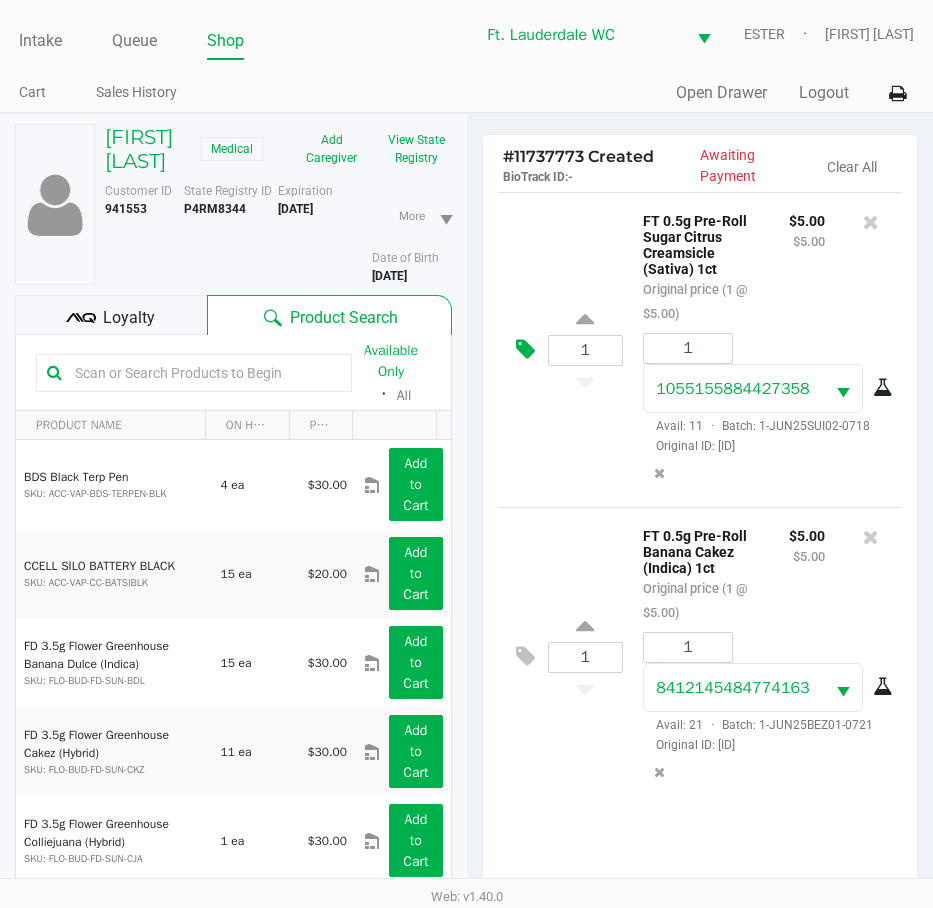 click 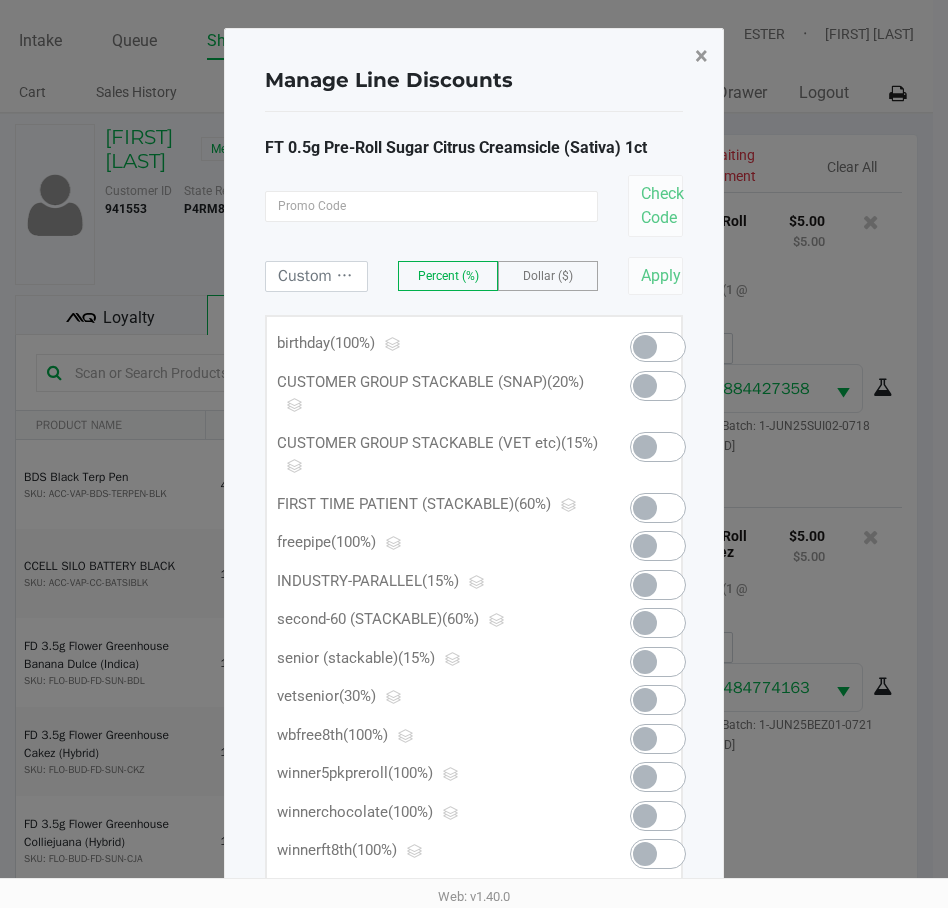 click on "×" 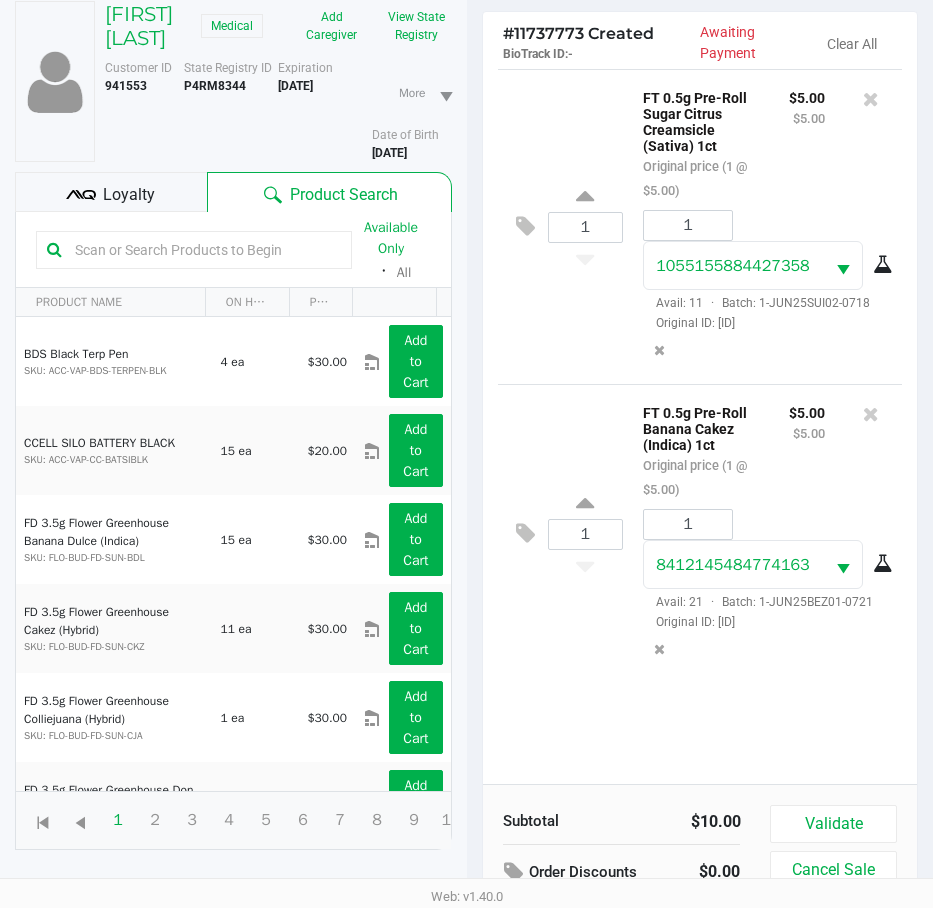 scroll, scrollTop: 220, scrollLeft: 0, axis: vertical 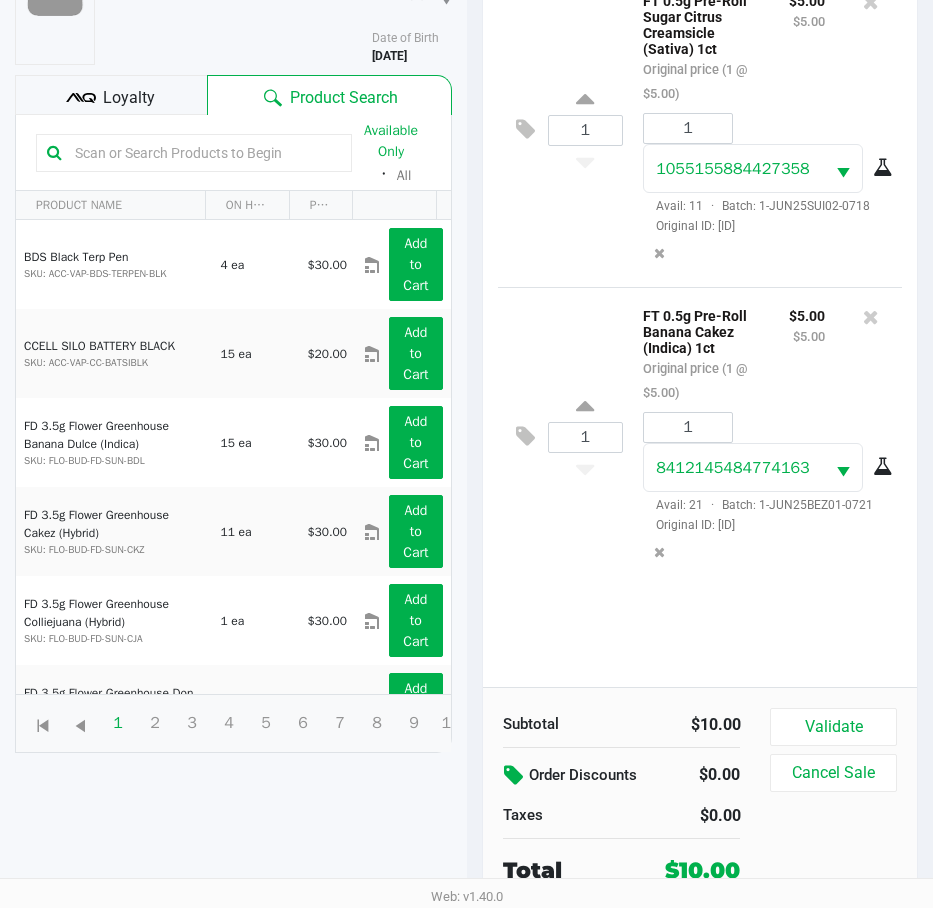 click 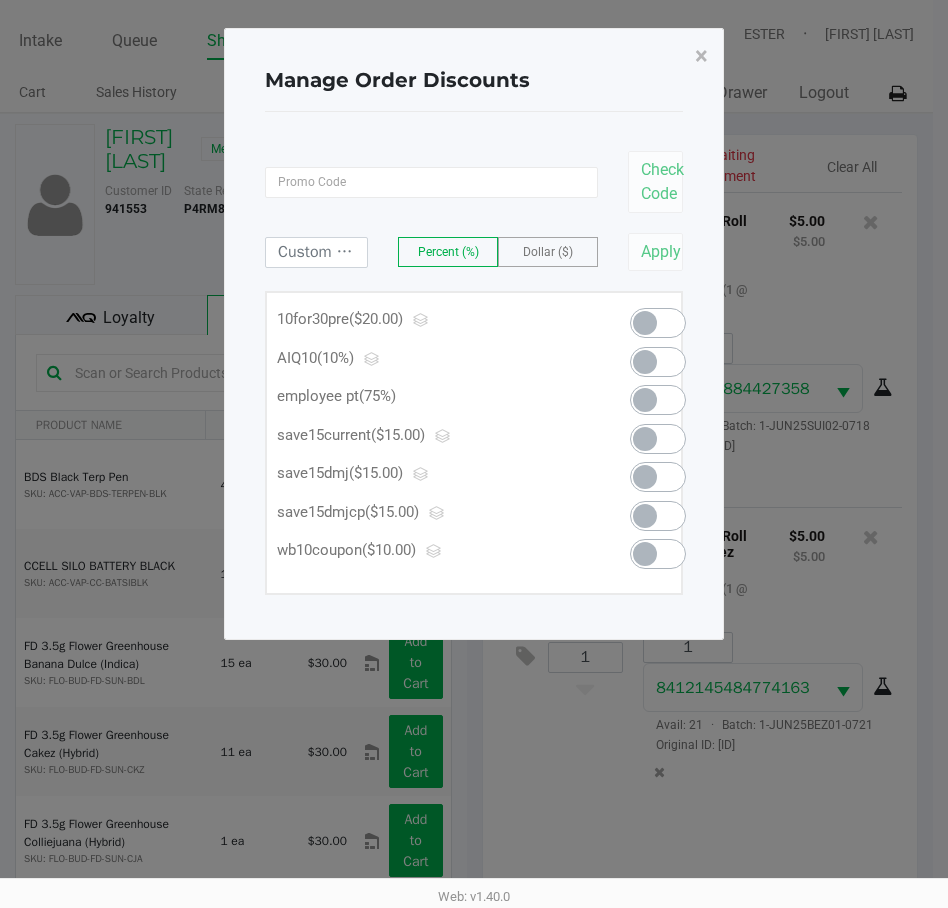click at bounding box center [658, 400] 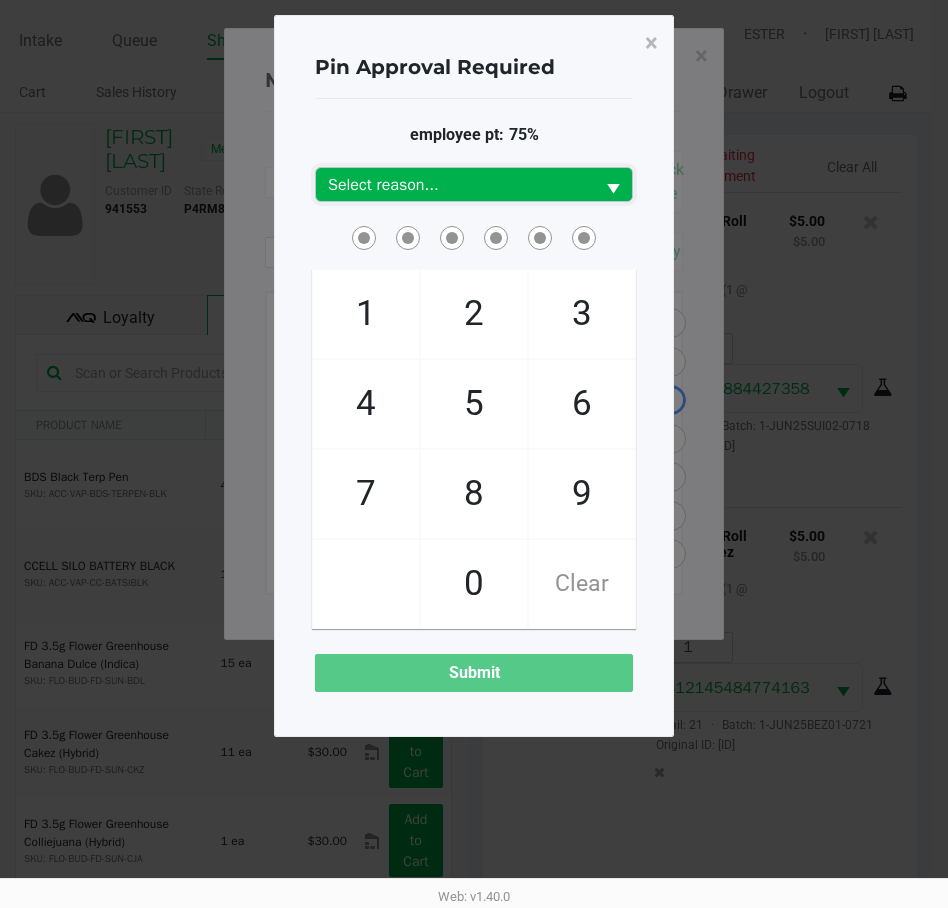 click at bounding box center (613, 189) 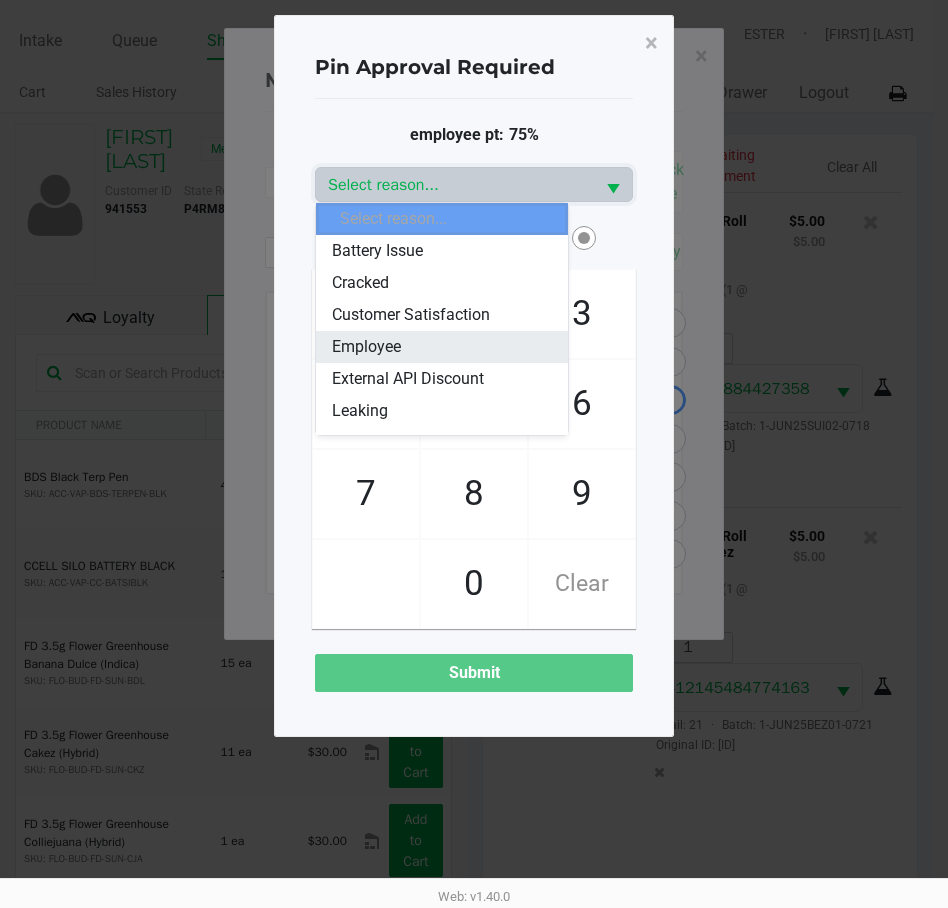 click on "Employee" at bounding box center (442, 347) 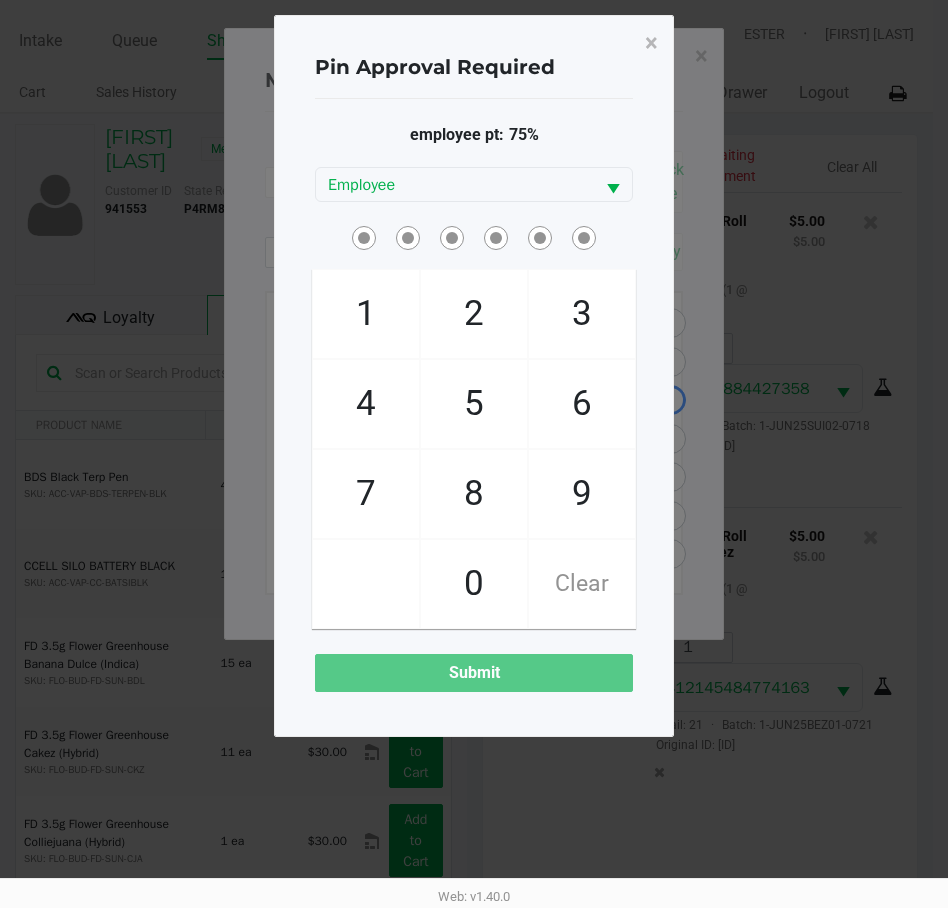 click on "Pin Approval Required  × employee pt:  75% Employee  1   4   7       2   5   8   0   3   6   9   Clear   Submit" 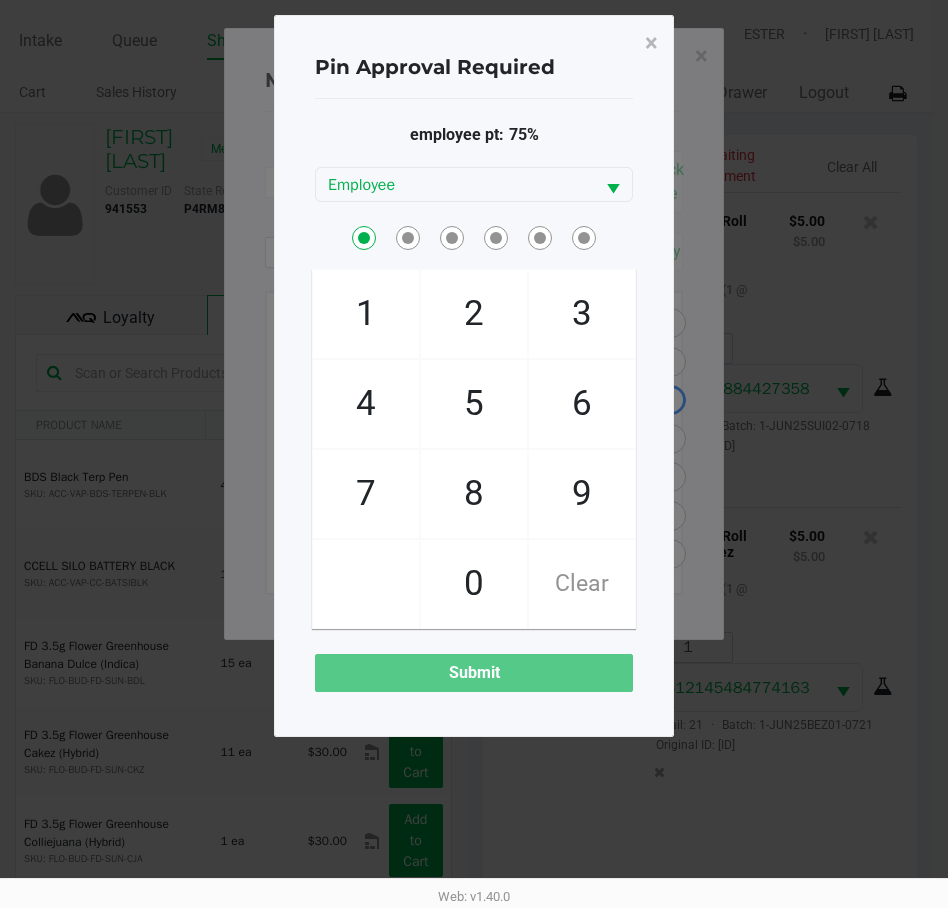 checkbox on "true" 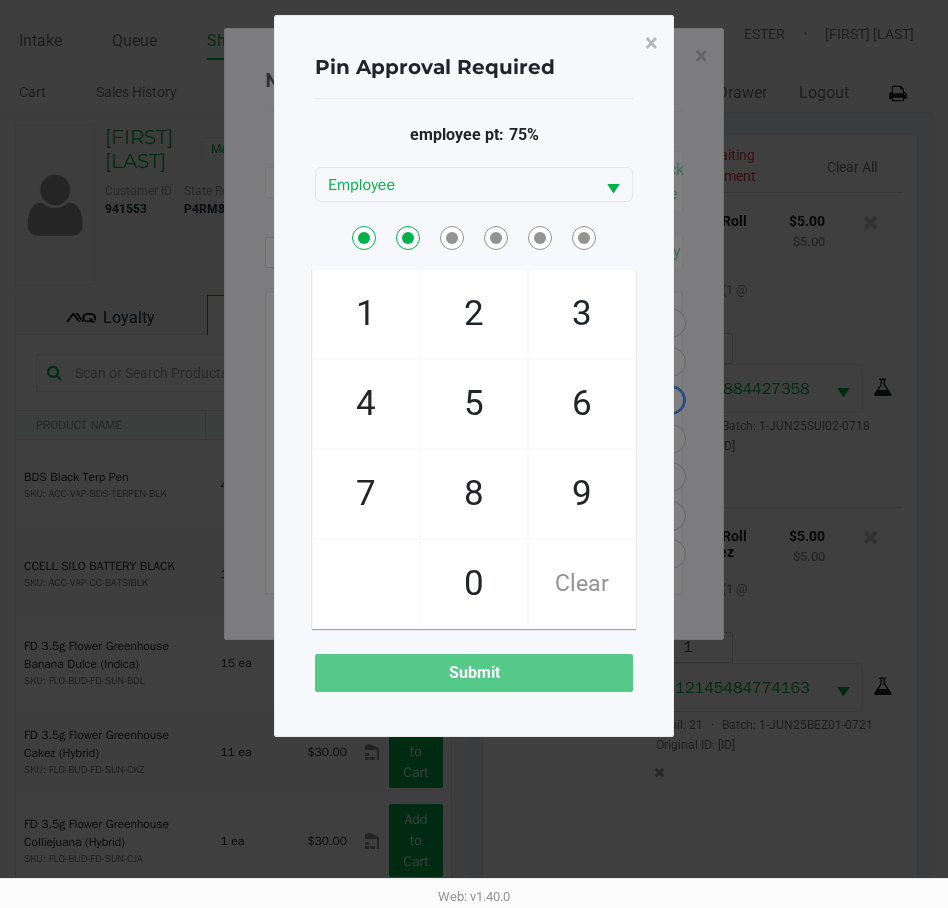 checkbox on "true" 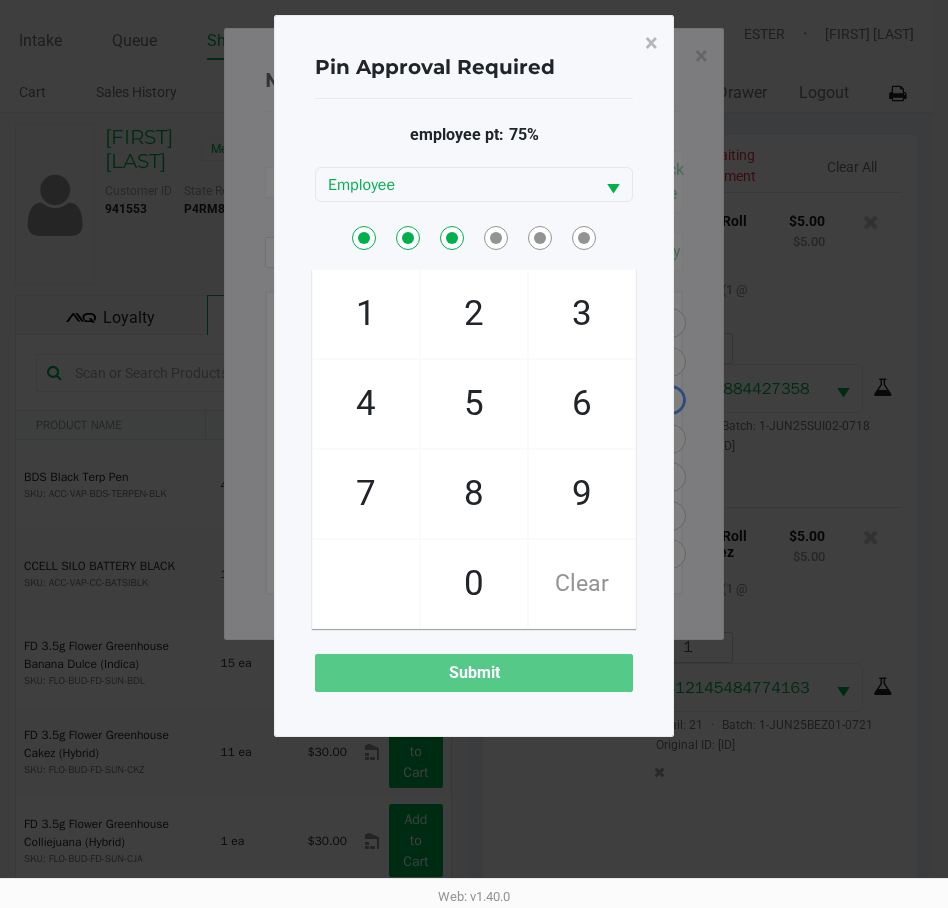 checkbox on "true" 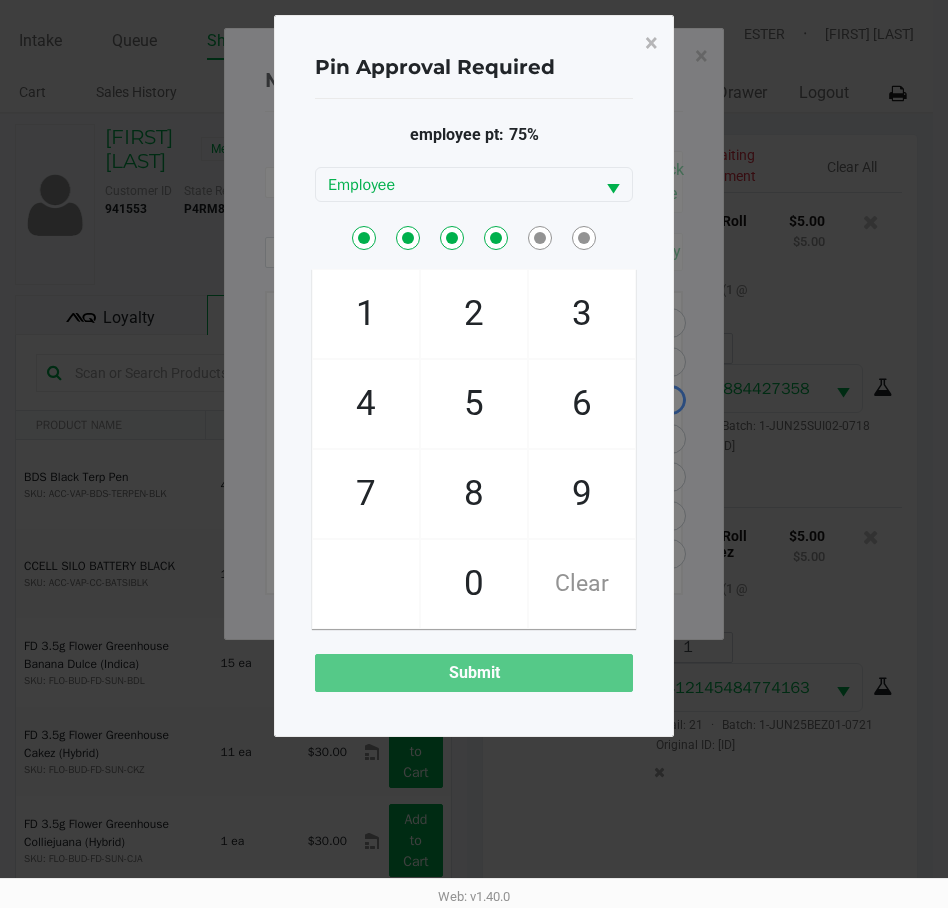 checkbox on "true" 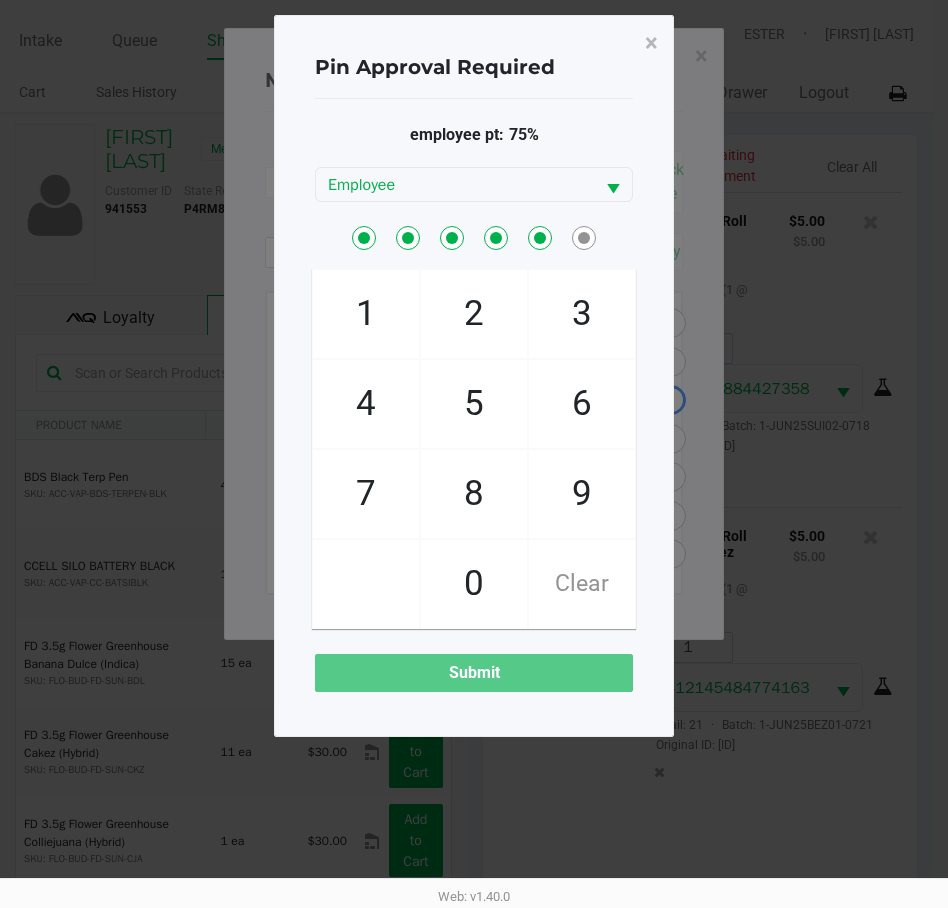 checkbox on "true" 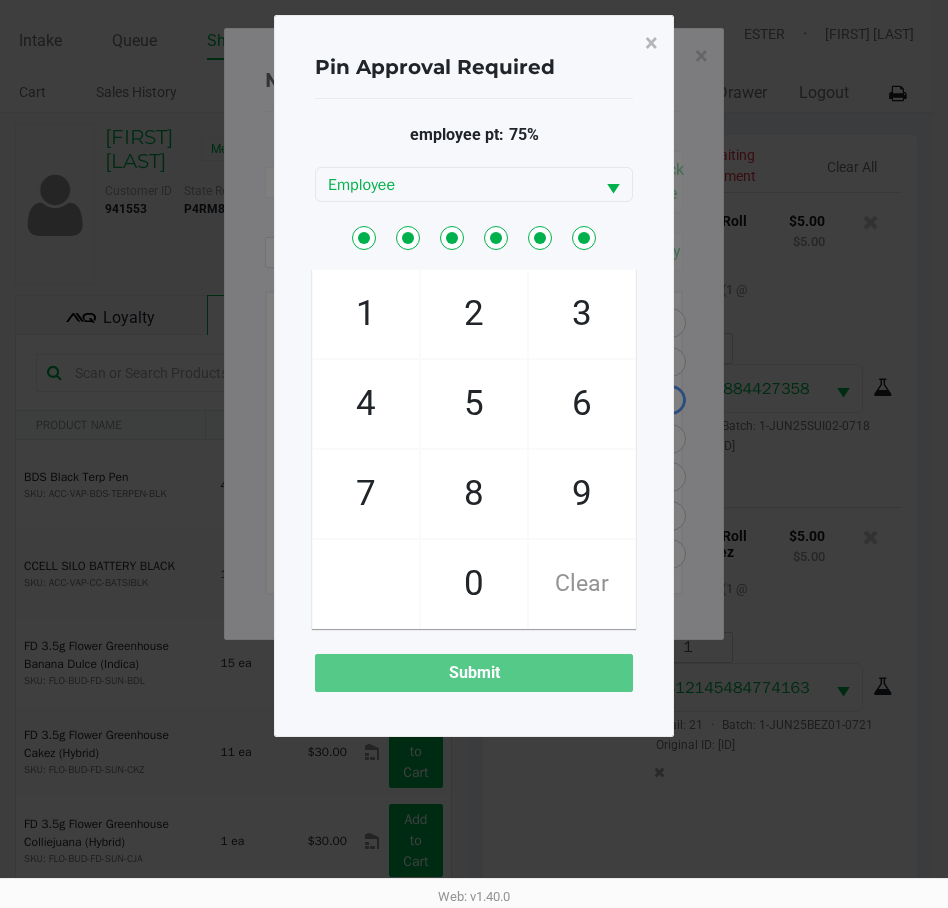 checkbox on "true" 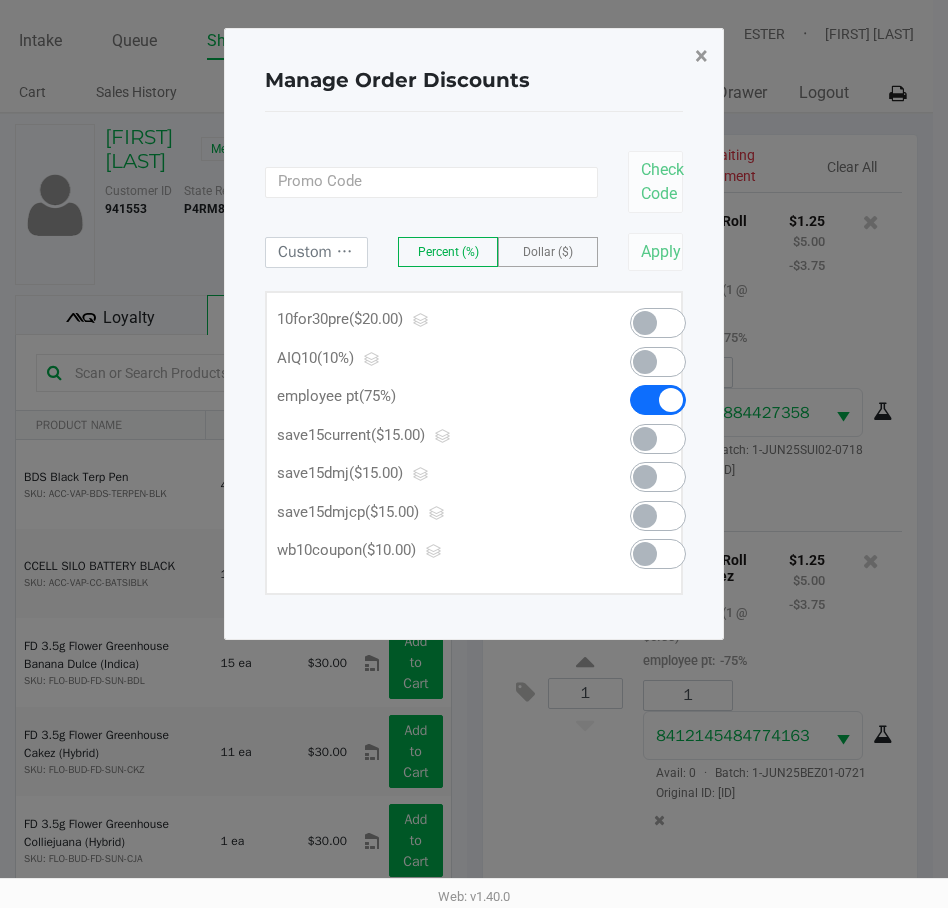click on "×" 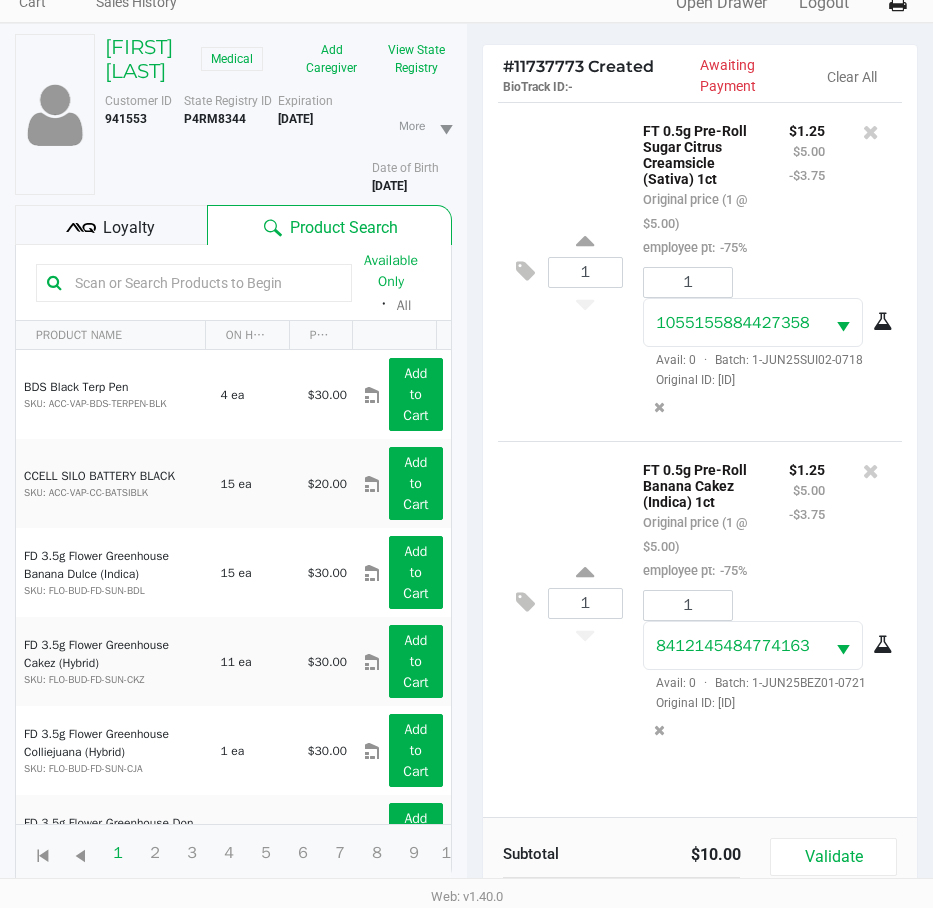 scroll, scrollTop: 220, scrollLeft: 0, axis: vertical 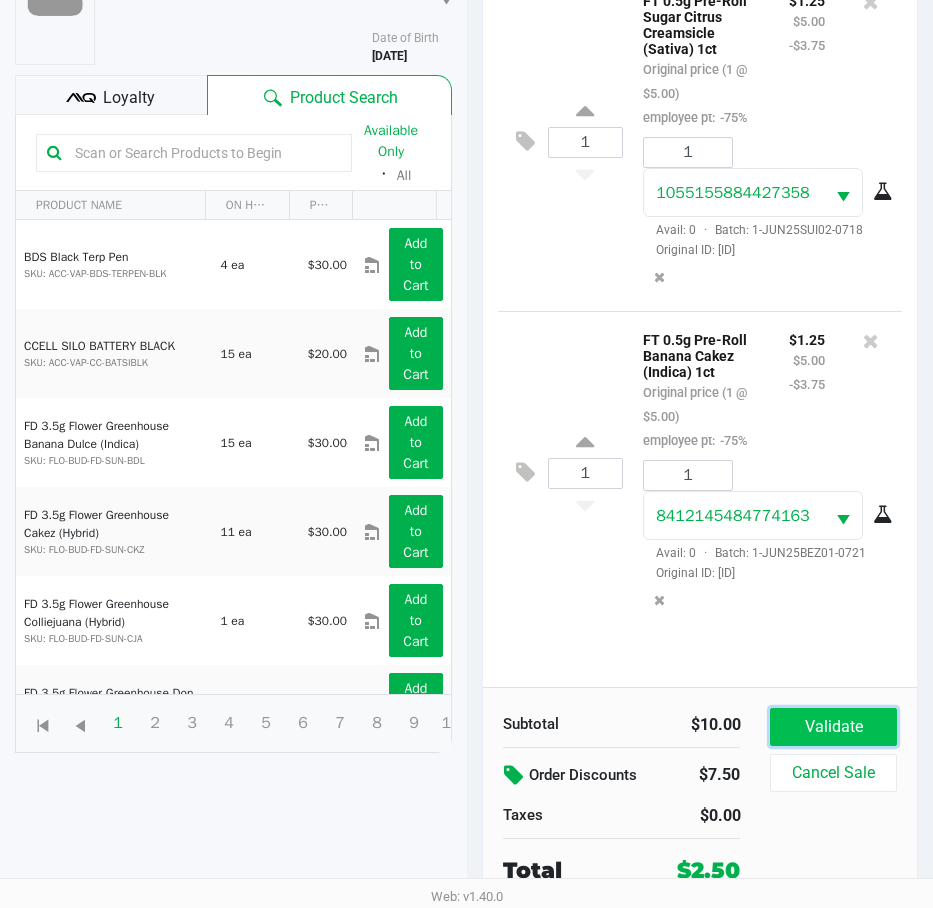 click on "Validate" 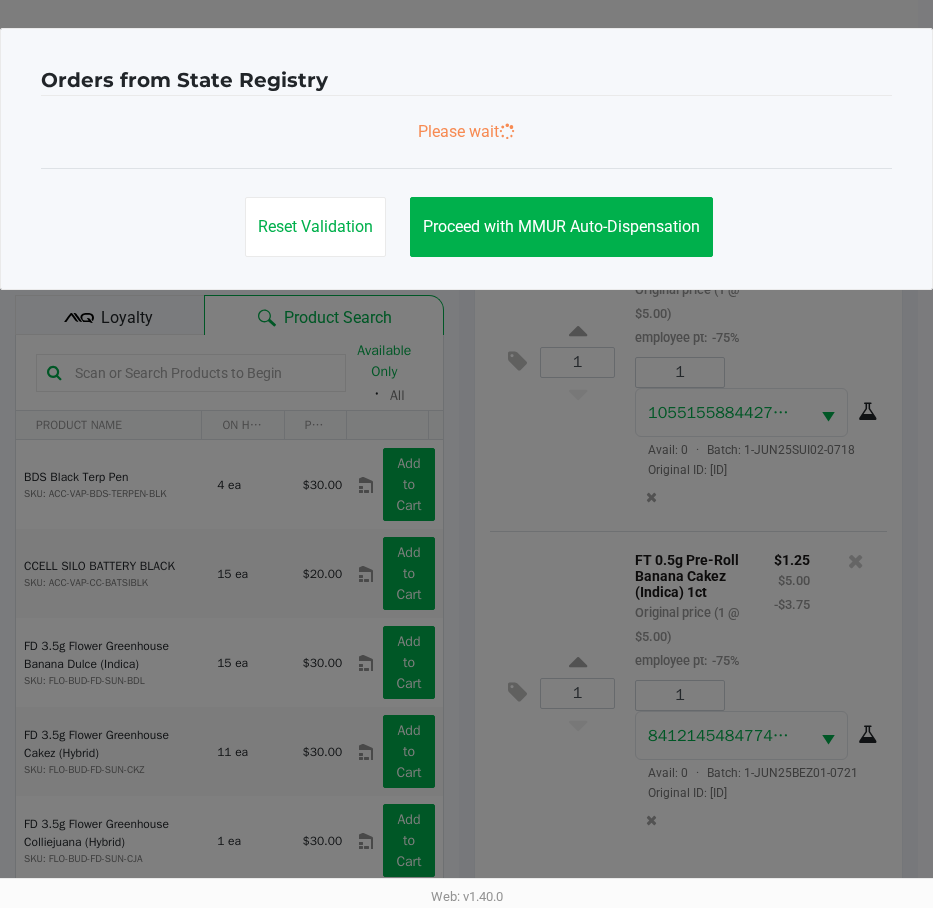 scroll, scrollTop: 0, scrollLeft: 0, axis: both 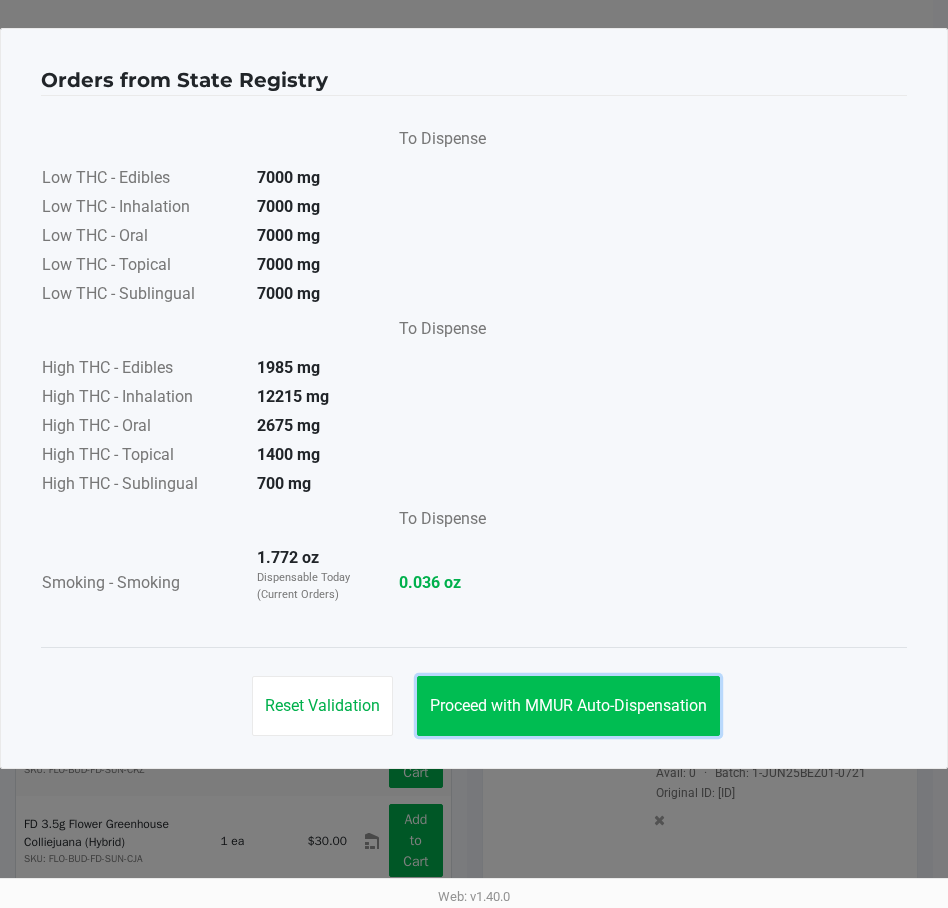 click on "Proceed with MMUR Auto-Dispensation" 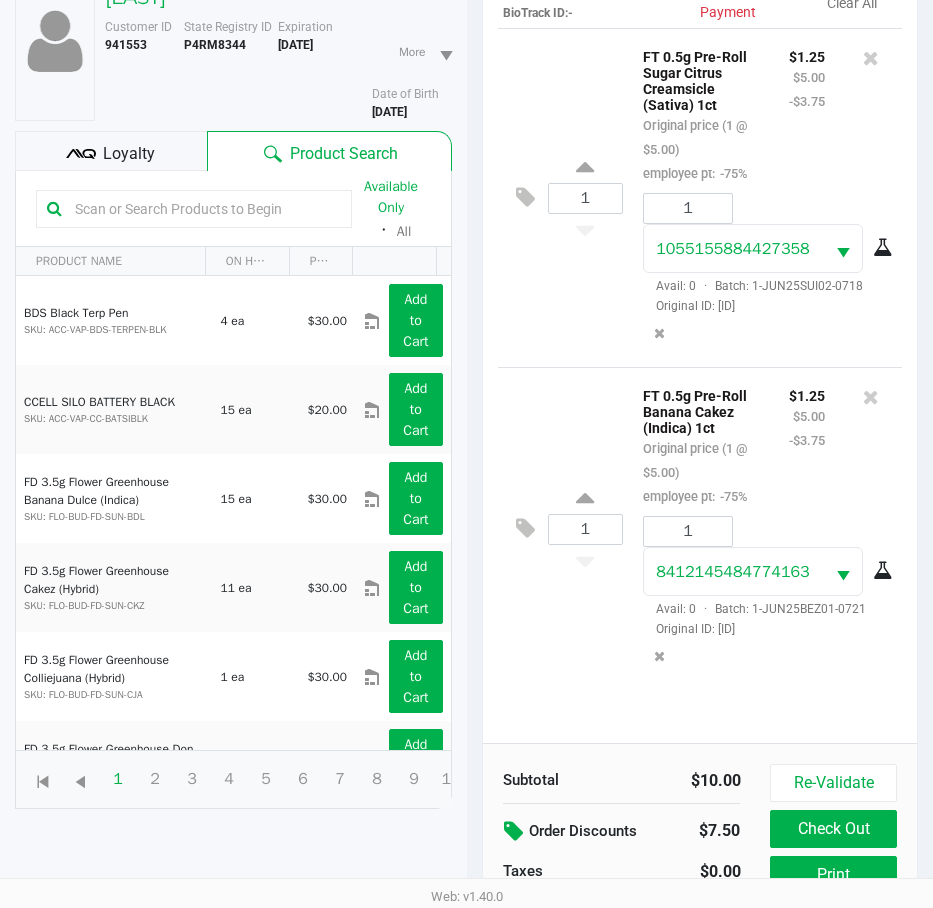 scroll, scrollTop: 265, scrollLeft: 0, axis: vertical 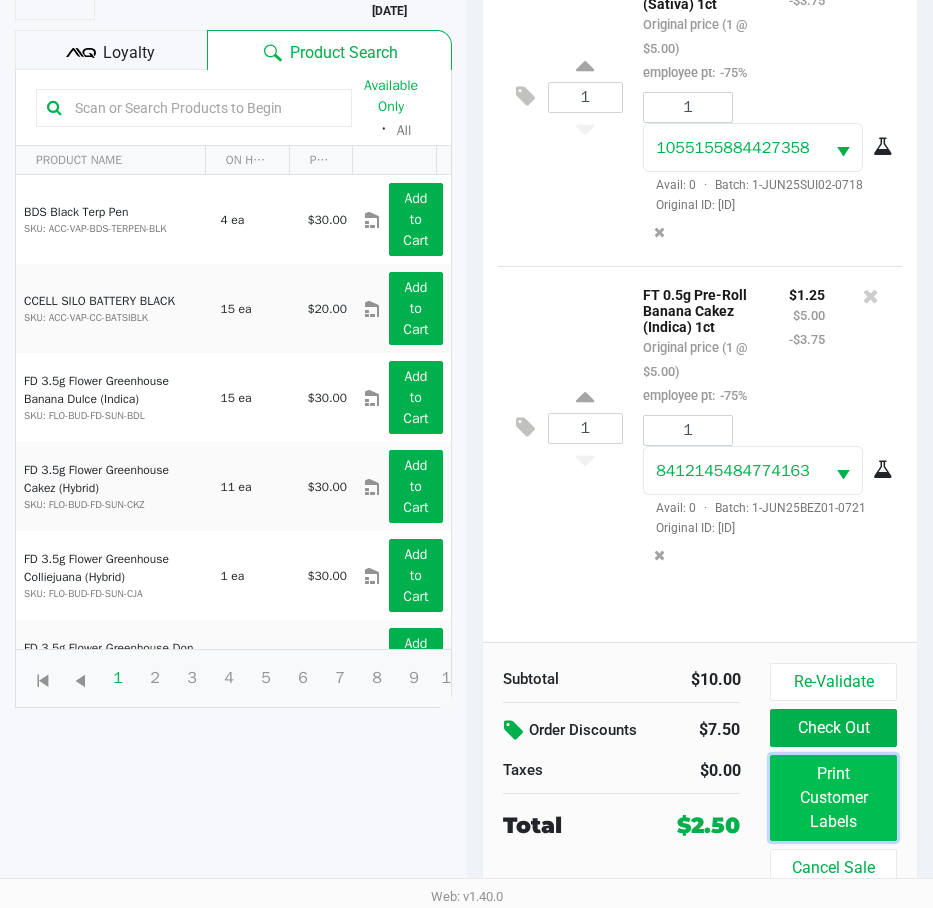 click on "Print Customer Labels" 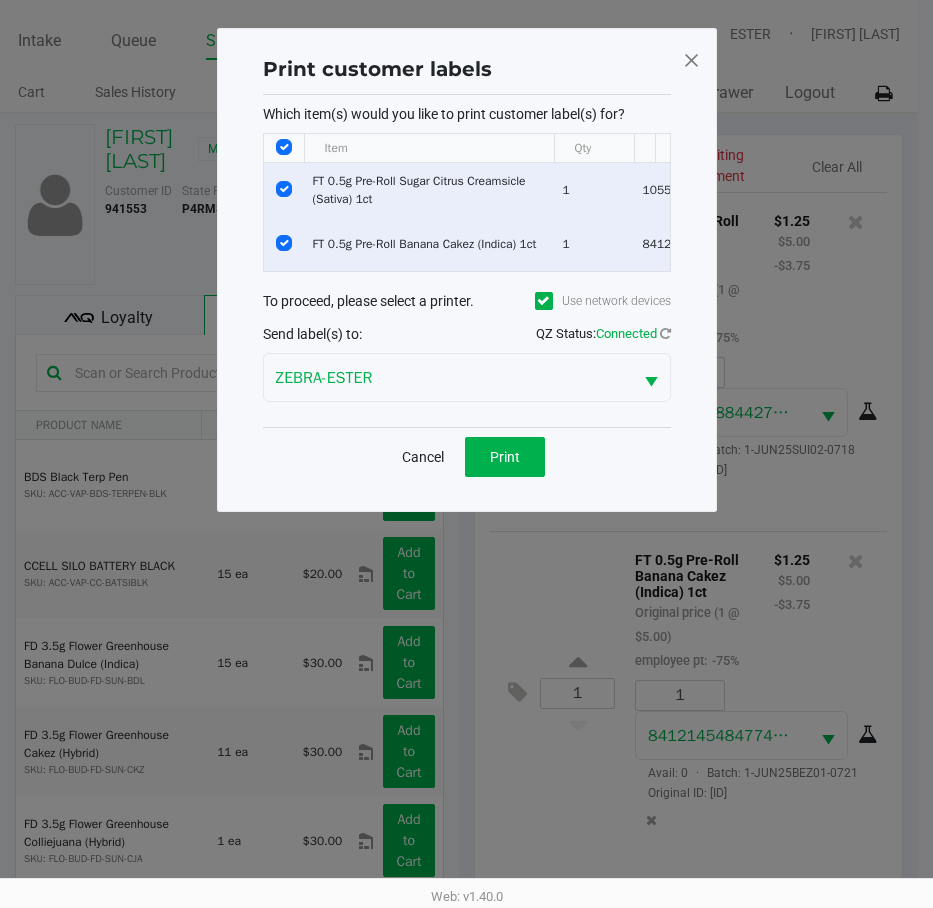 scroll, scrollTop: 0, scrollLeft: 0, axis: both 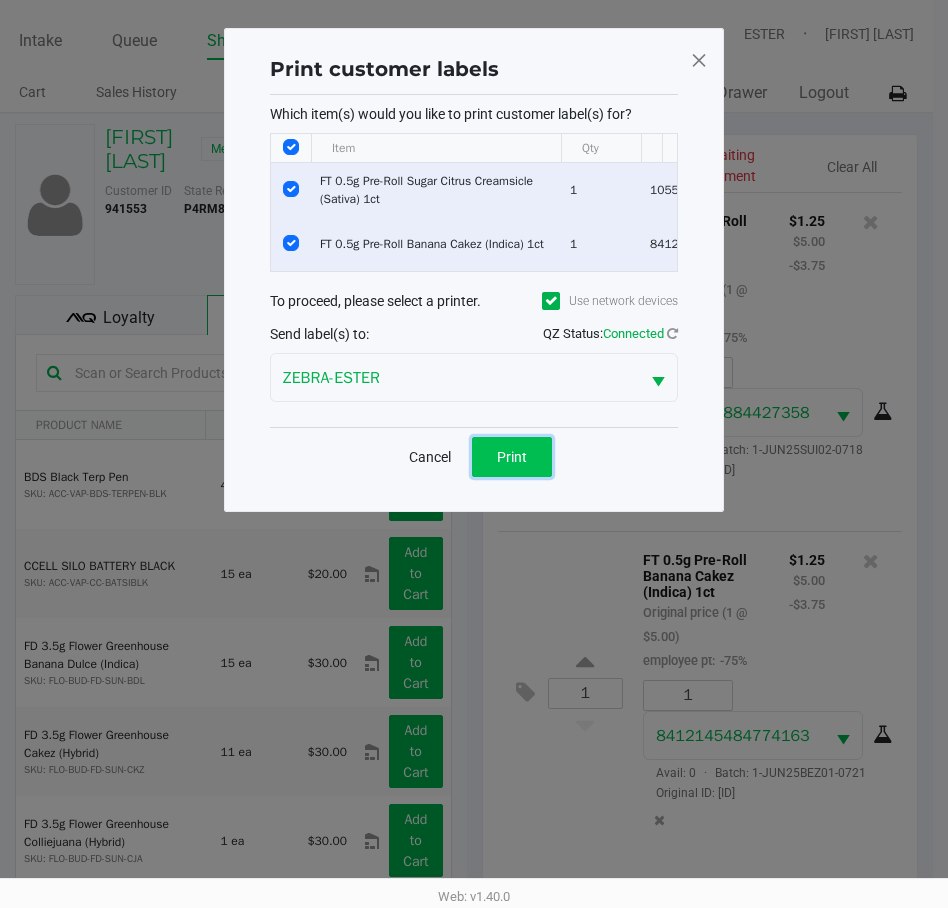 click on "Print" 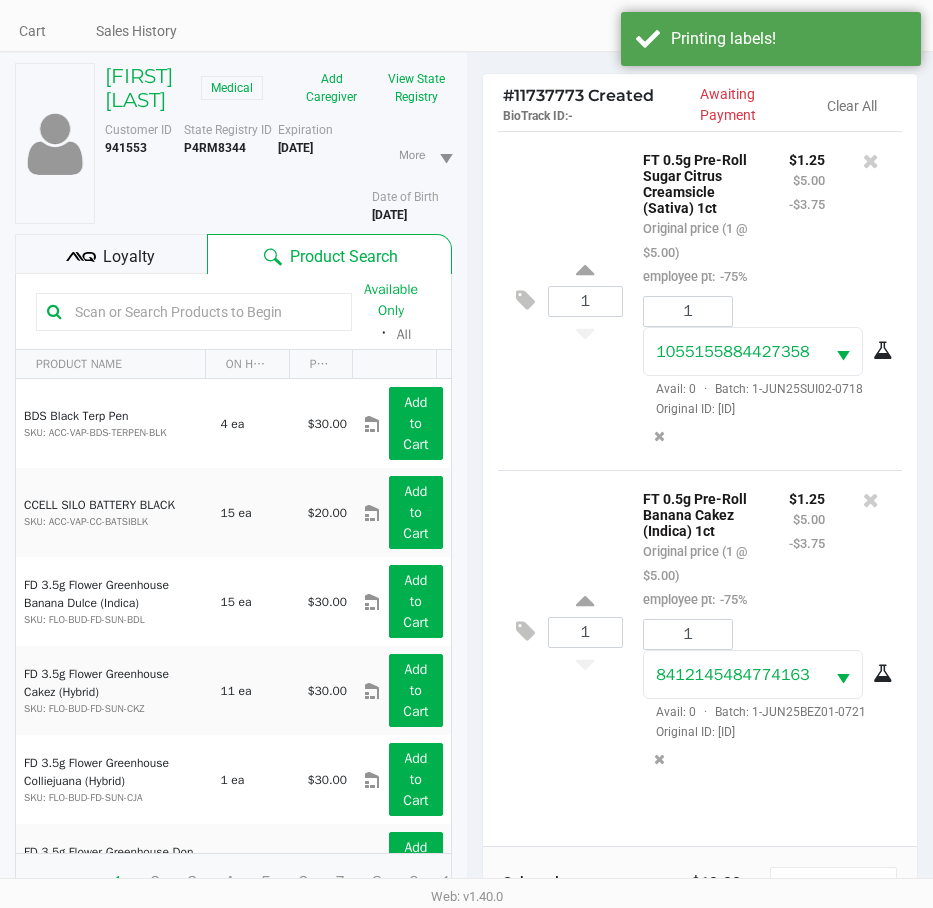 scroll, scrollTop: 265, scrollLeft: 0, axis: vertical 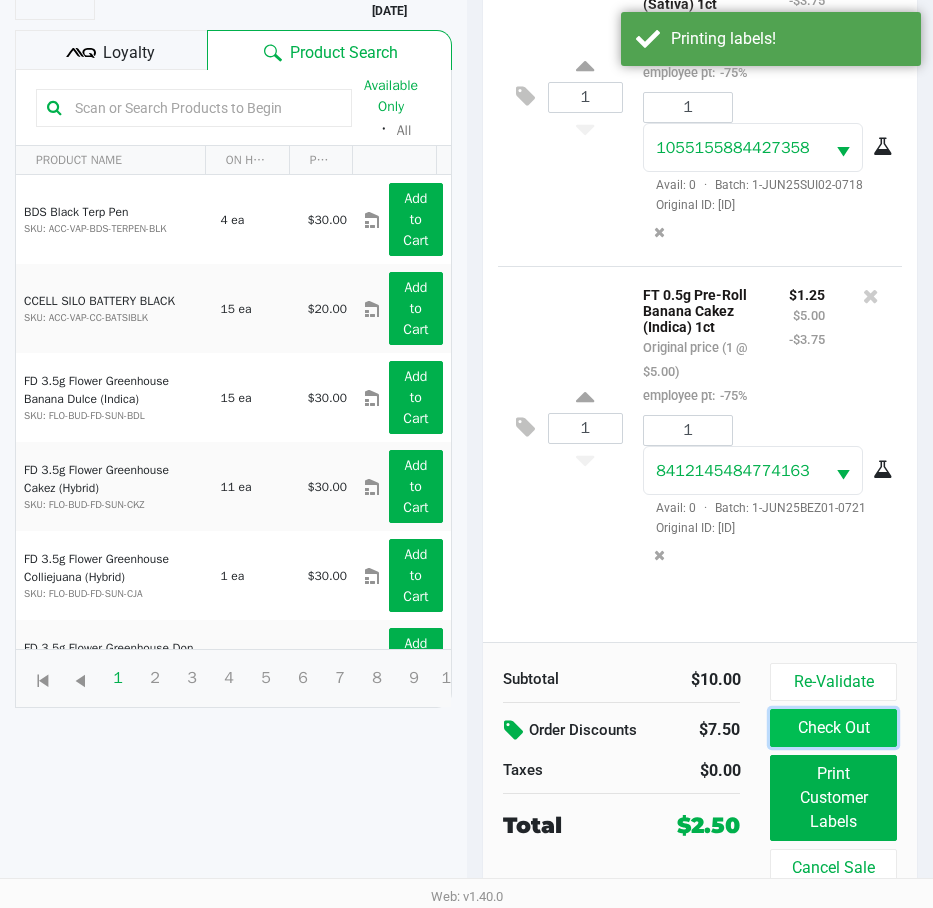 click on "Check Out" 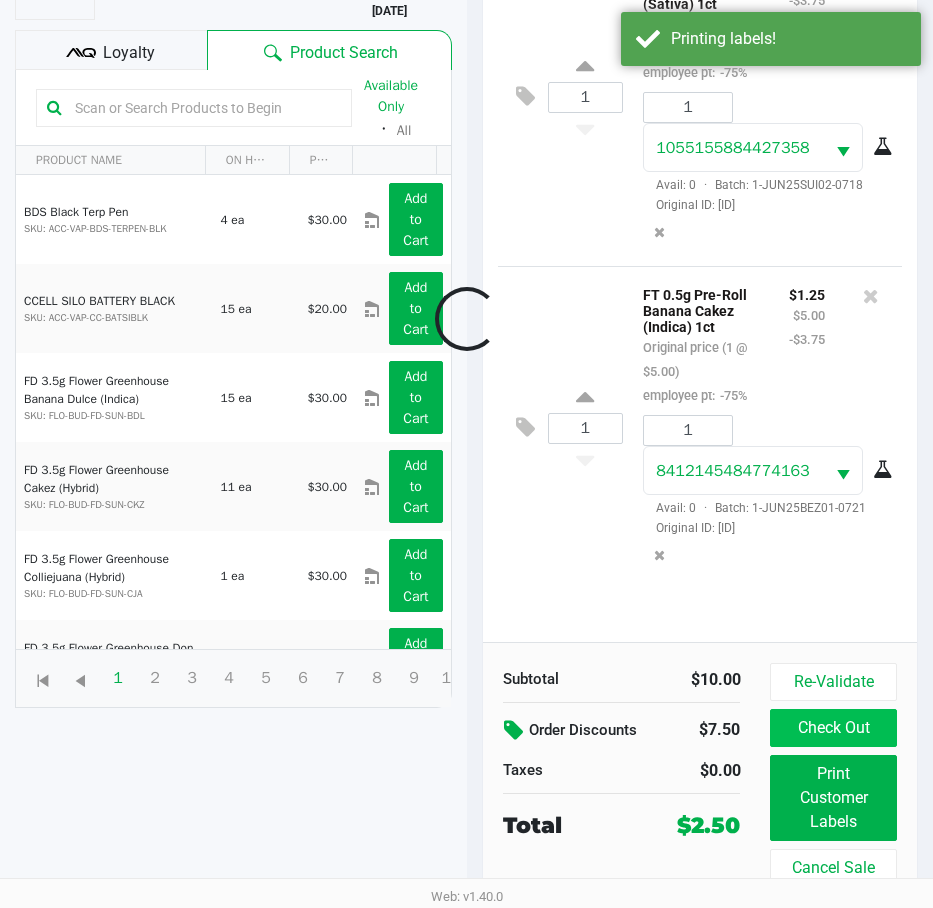 scroll, scrollTop: 36, scrollLeft: 0, axis: vertical 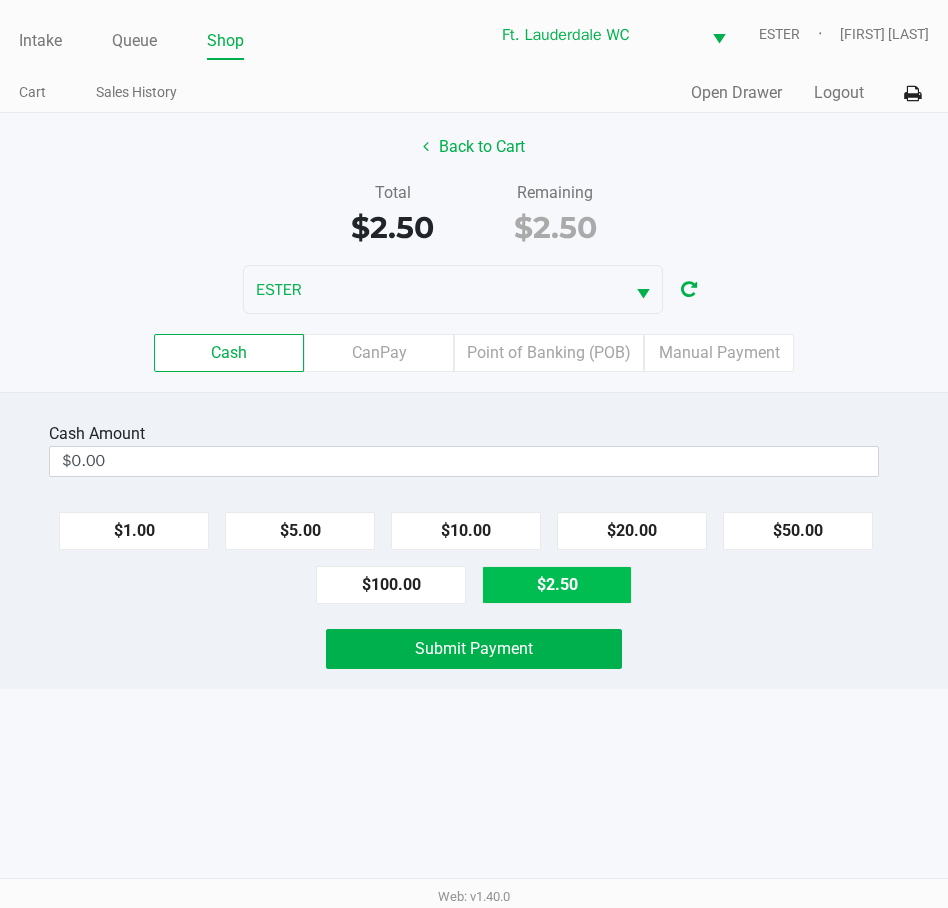 click on "$2.50" 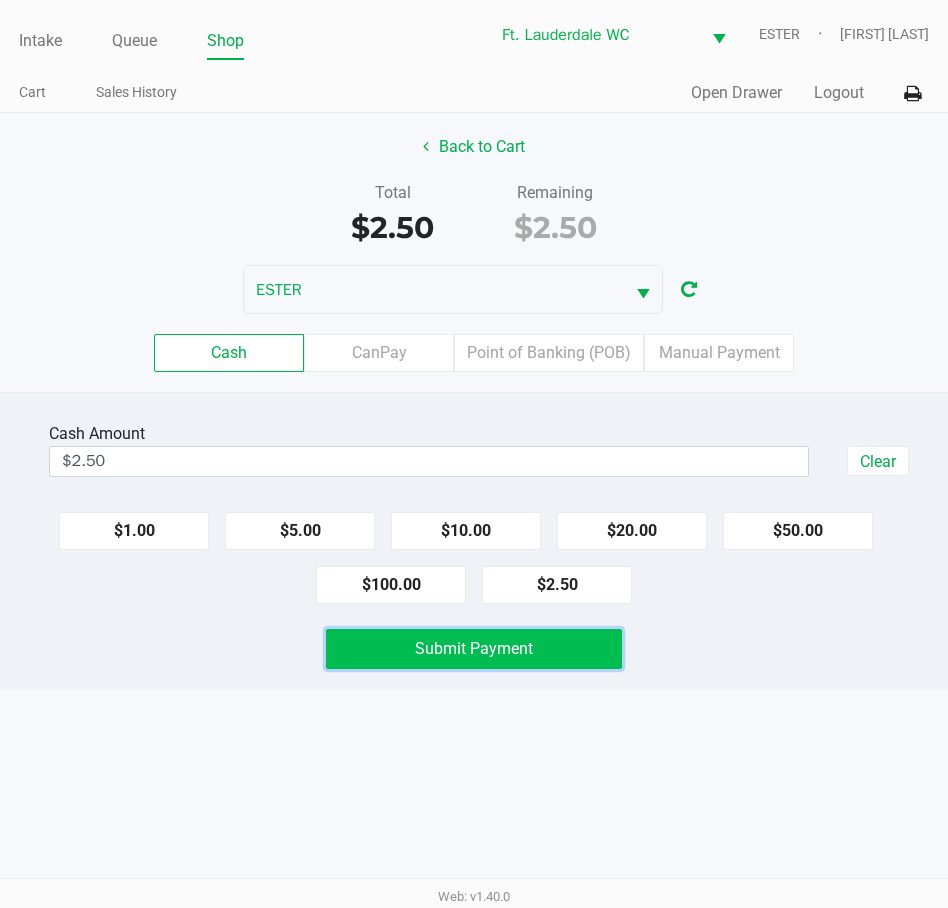 click on "Submit Payment" 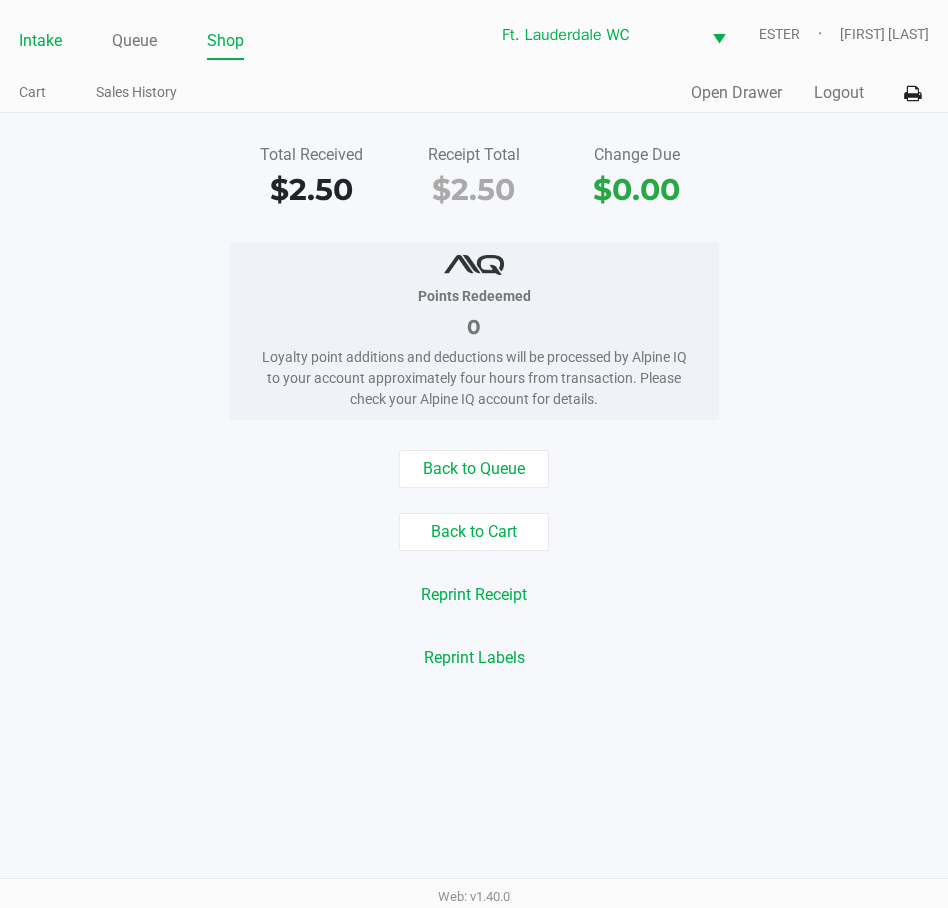 click on "Intake" 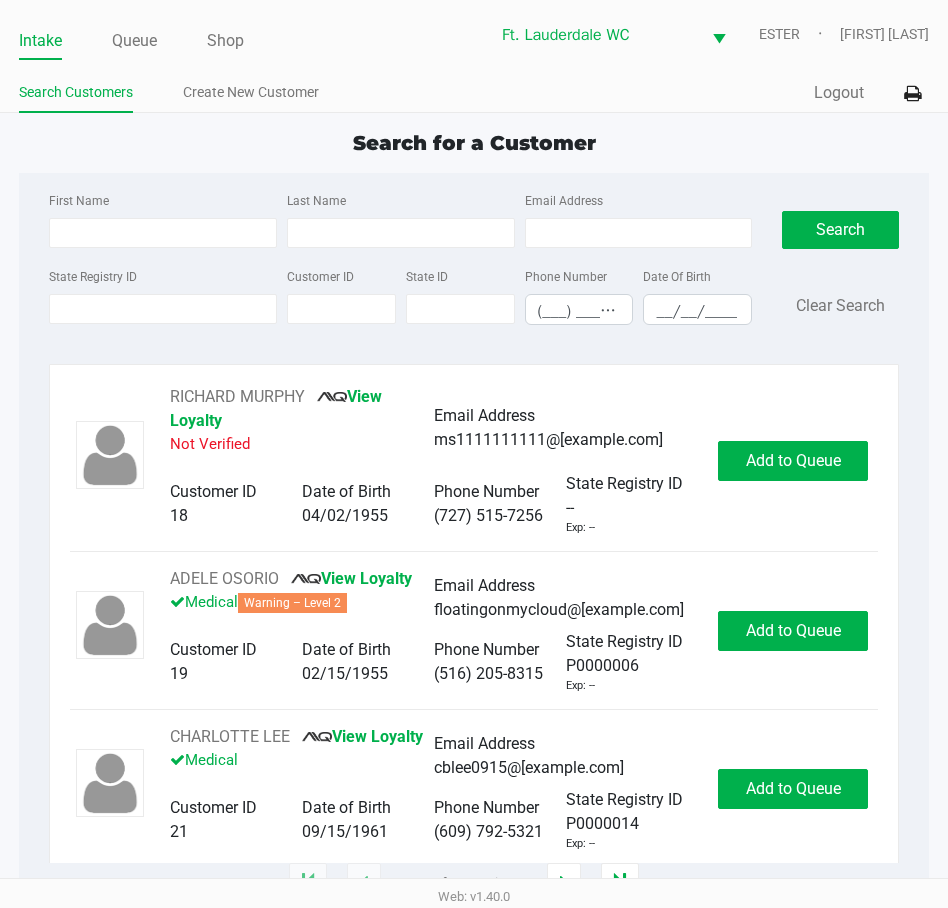 click on "Intake Queue Shop" 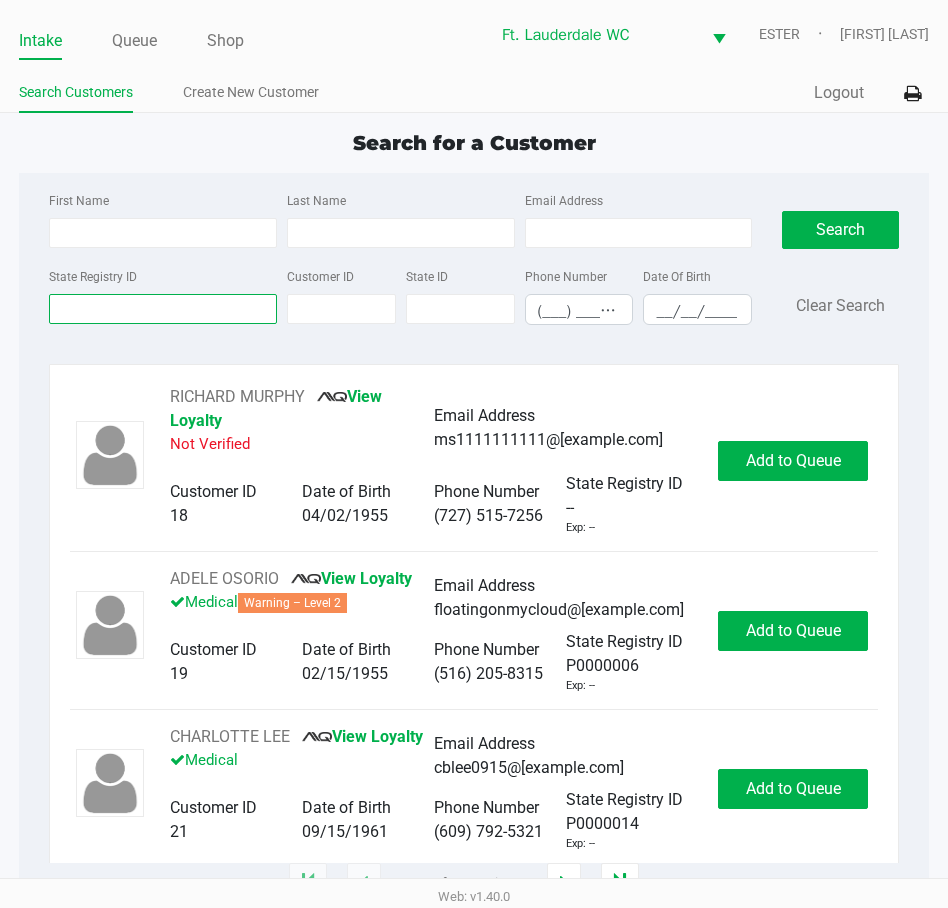 click on "State Registry ID" at bounding box center (163, 309) 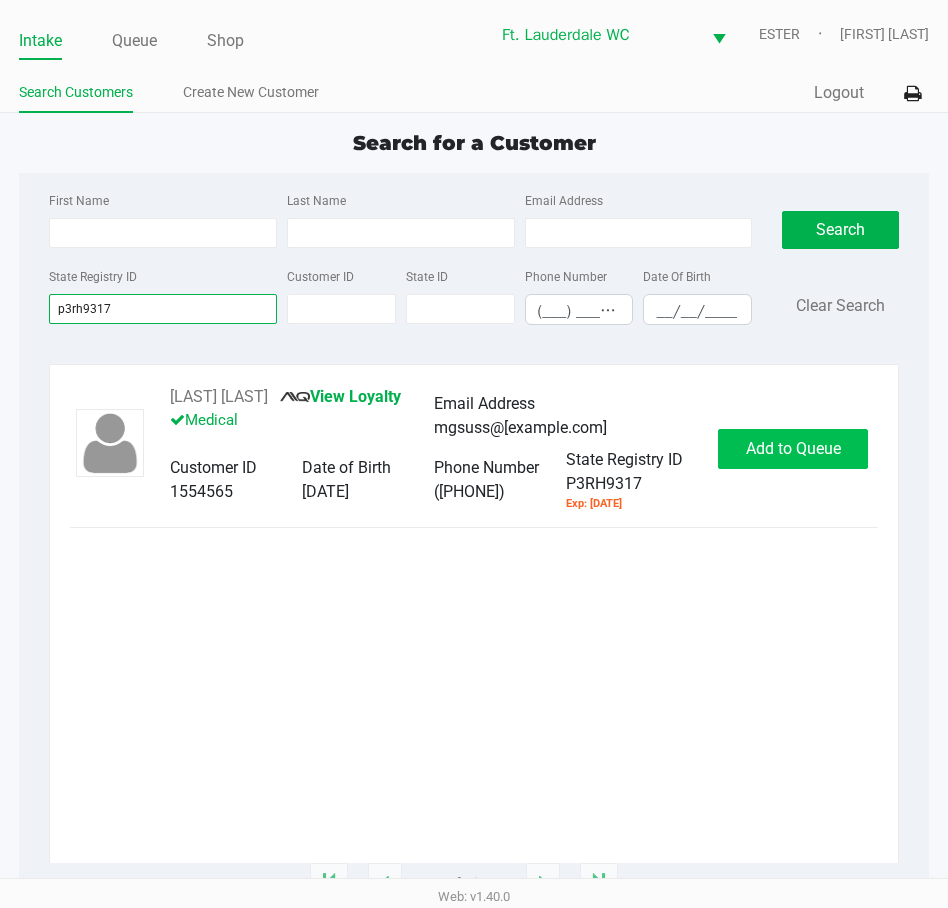 type on "p3rh9317" 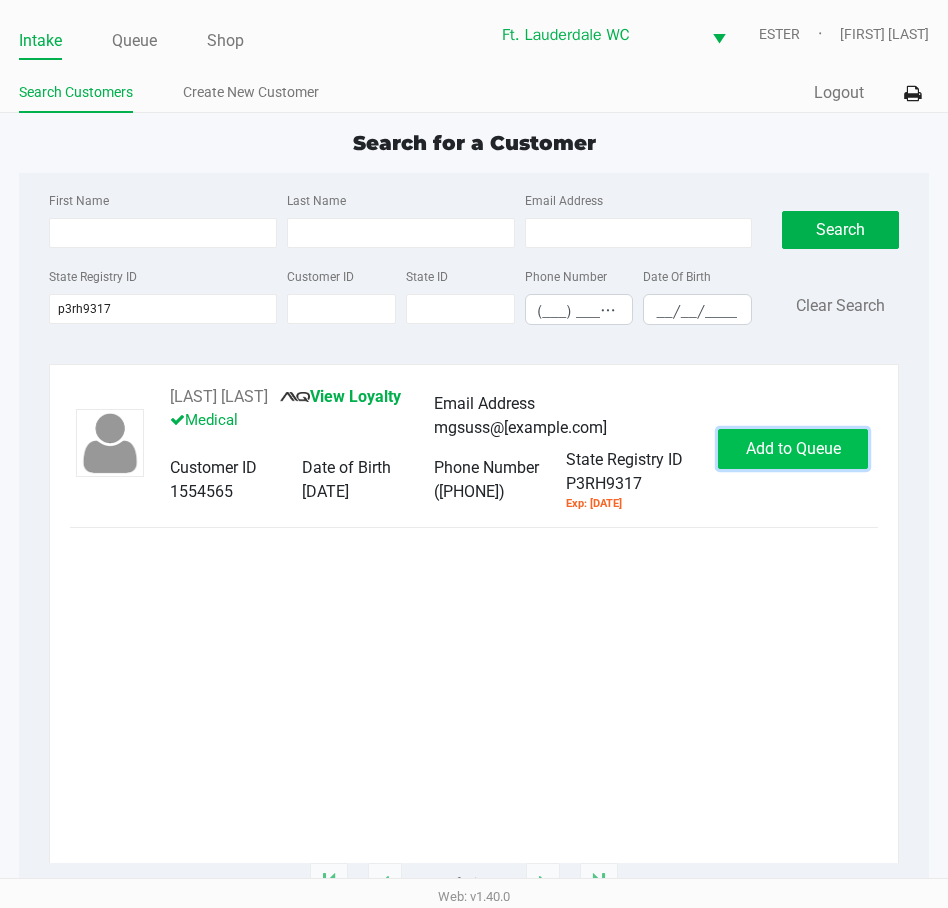 click on "Add to Queue" 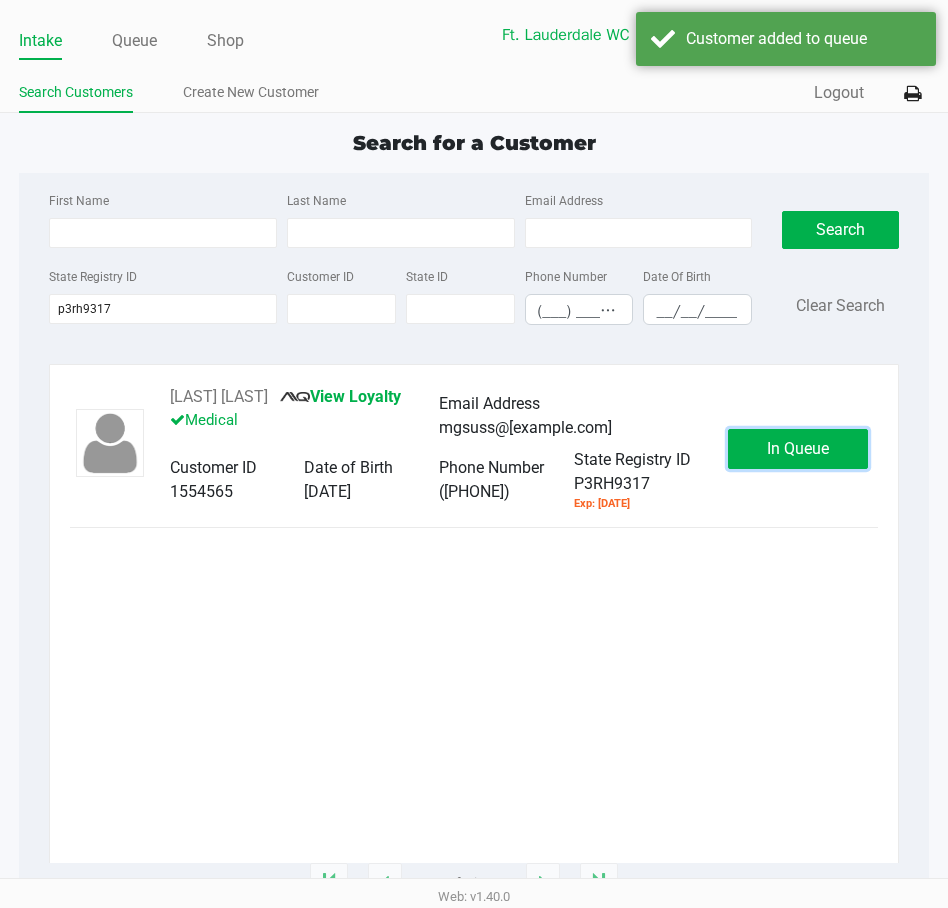 click on "In Queue" 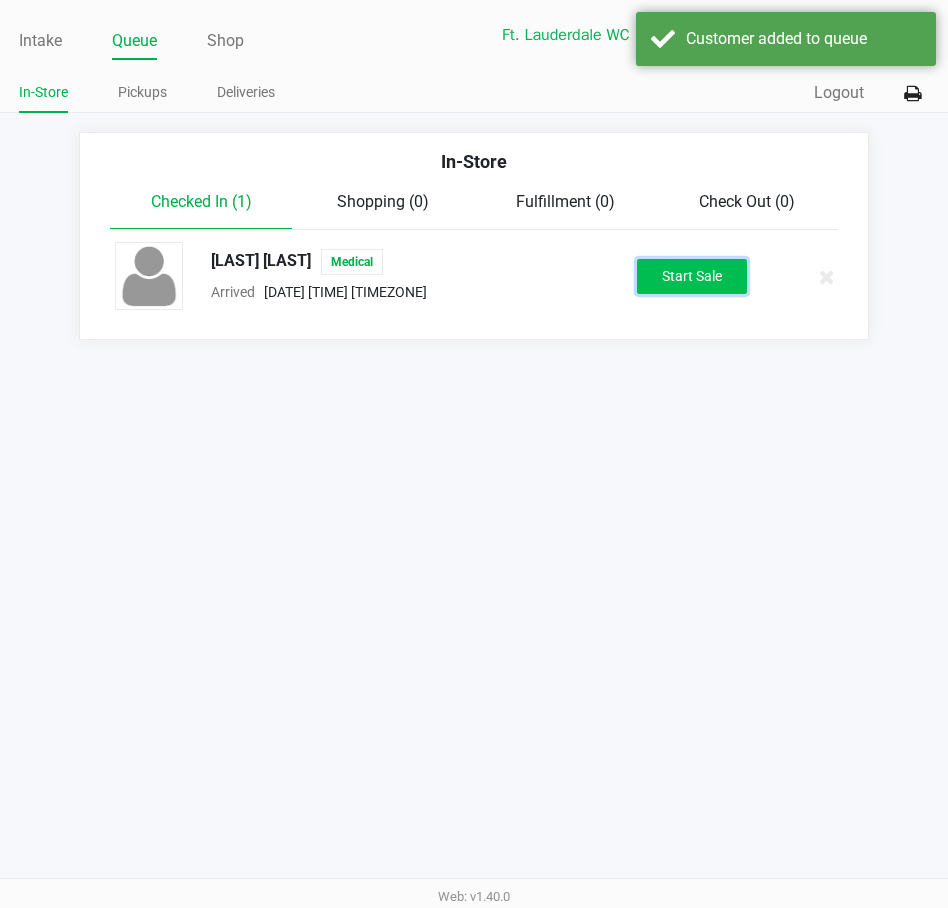 click on "Start Sale" 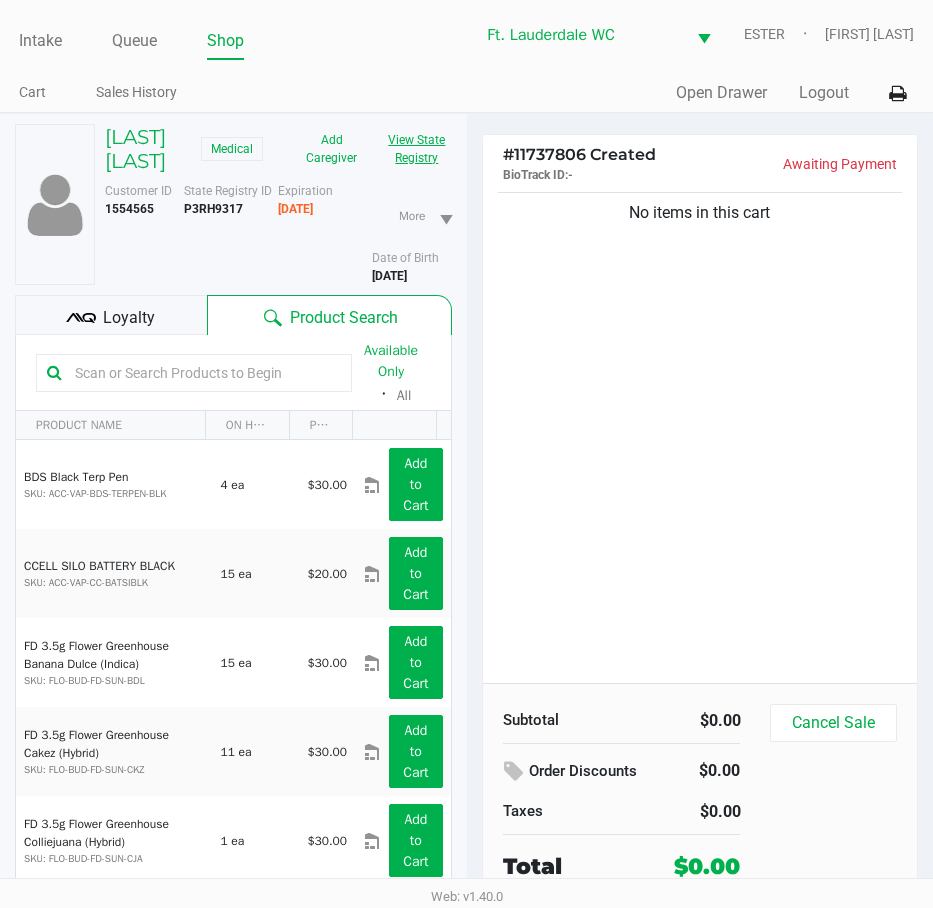 click on "View State Registry" 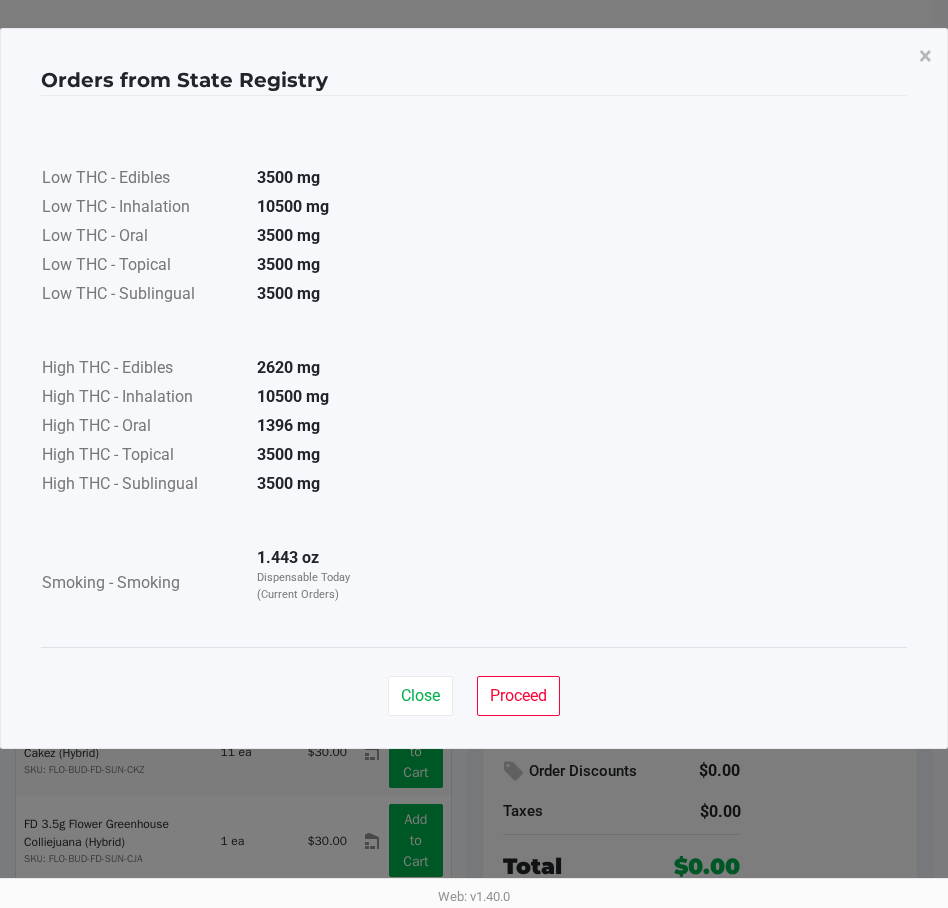 click on "Close   Proceed" 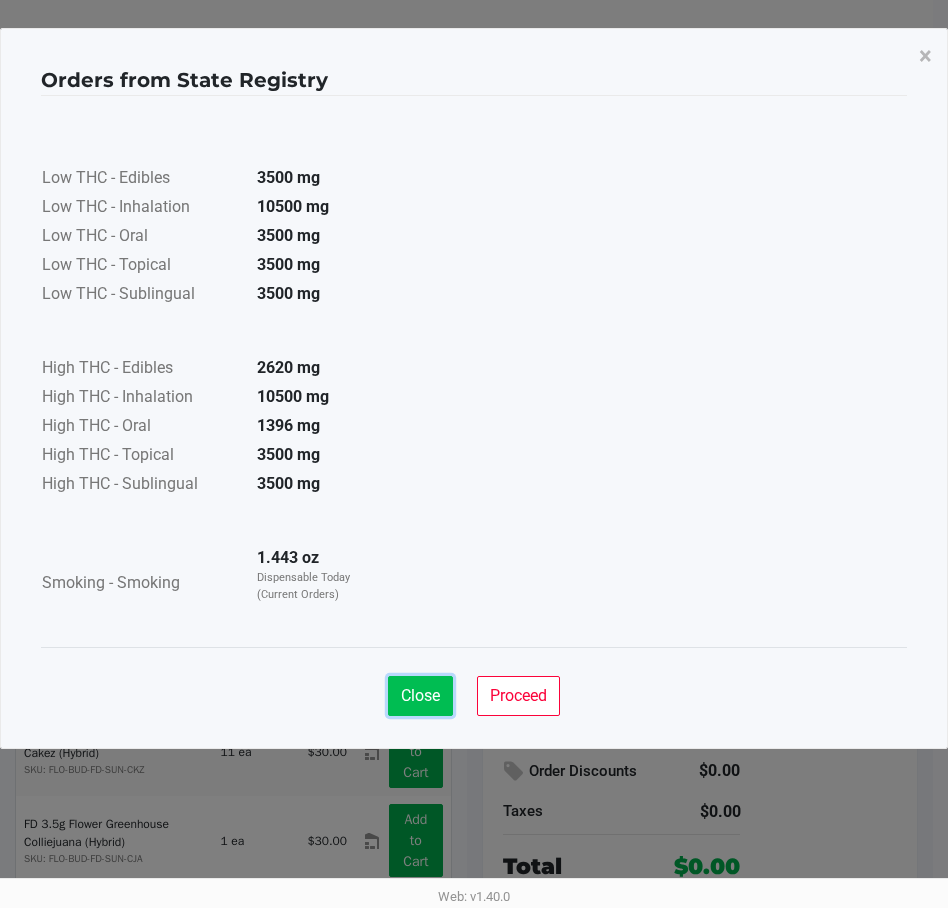 click on "Close" 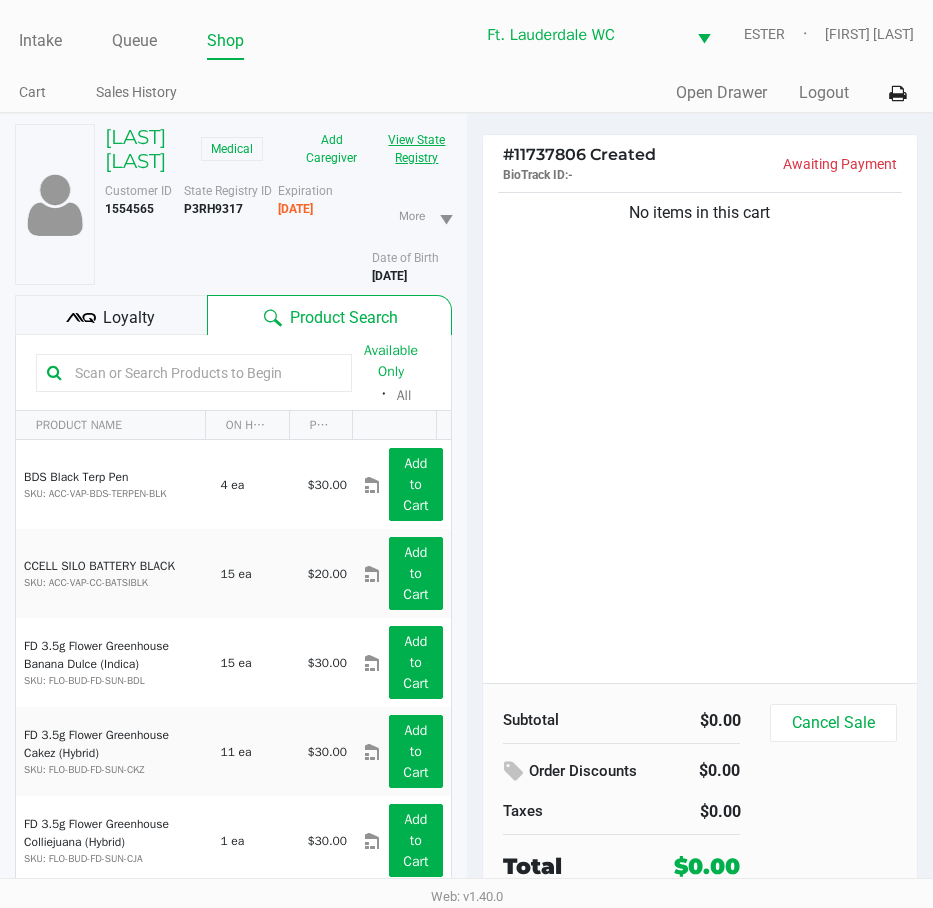type 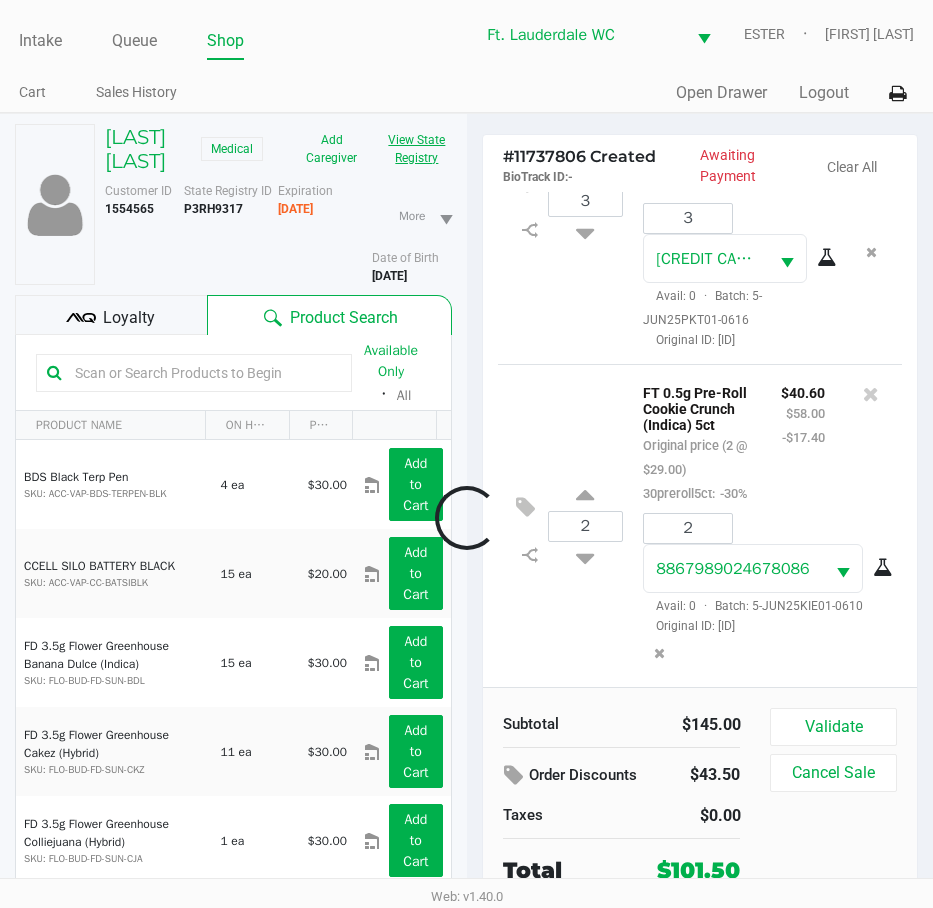 scroll, scrollTop: 239, scrollLeft: 0, axis: vertical 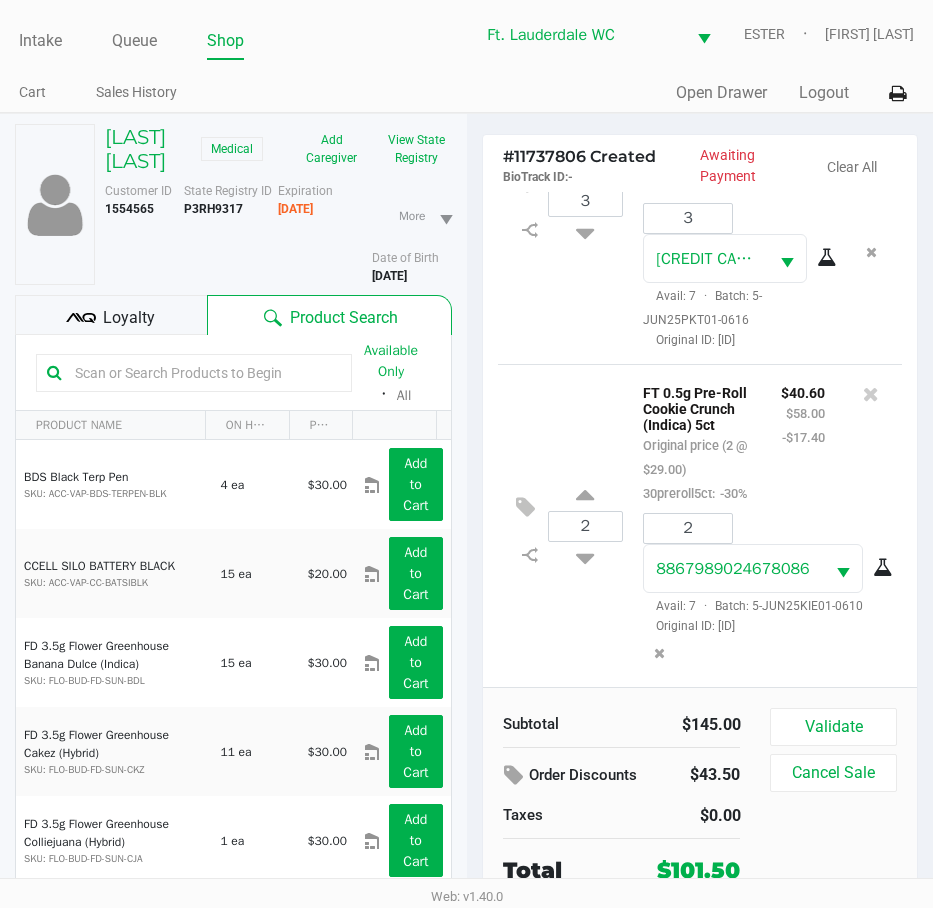 click on "Loyalty" 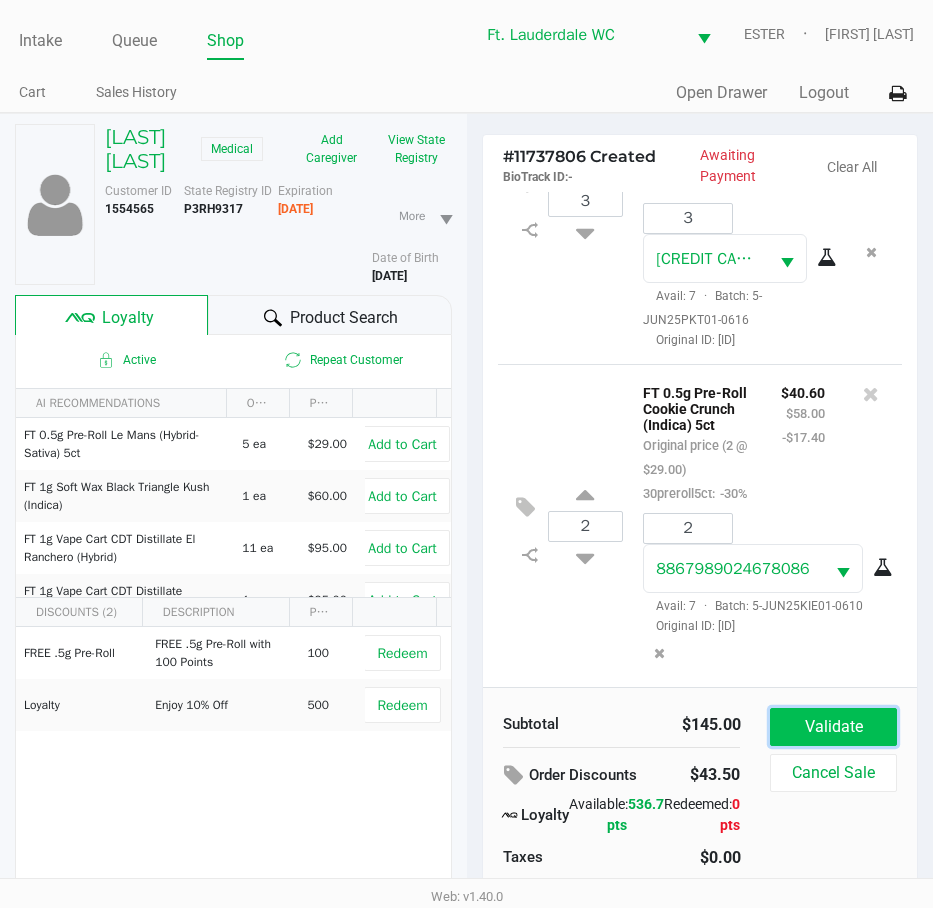 click on "Validate" 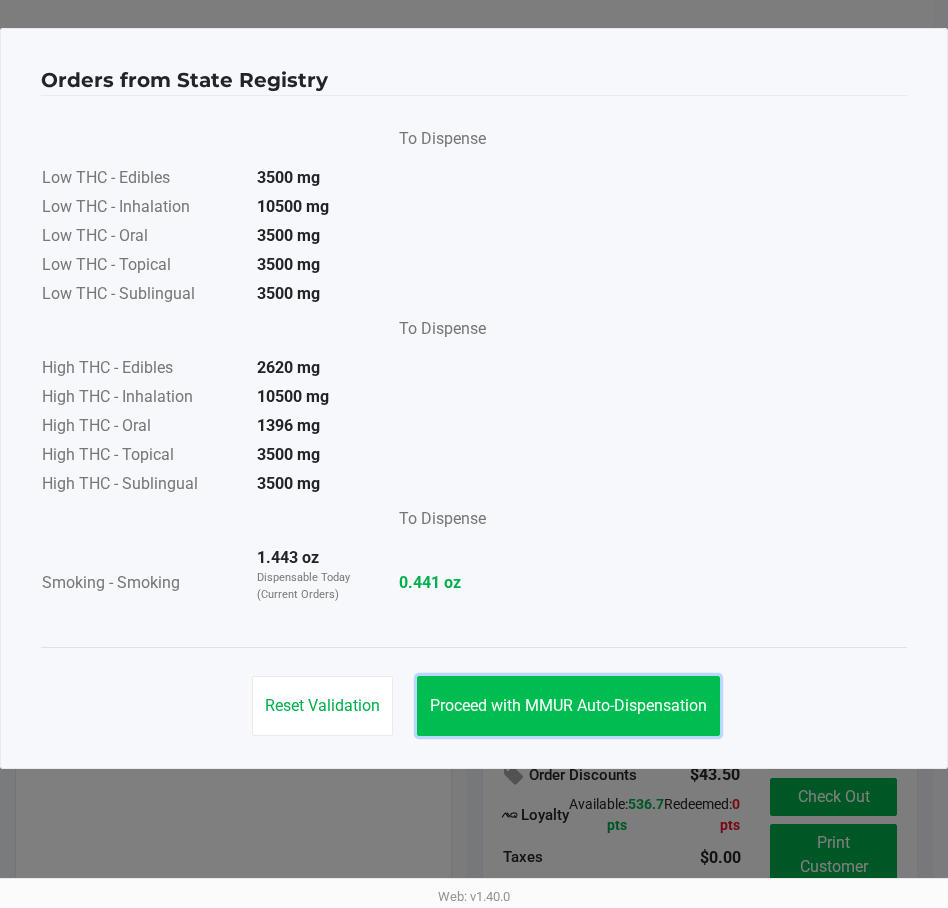 click on "Proceed with MMUR Auto-Dispensation" 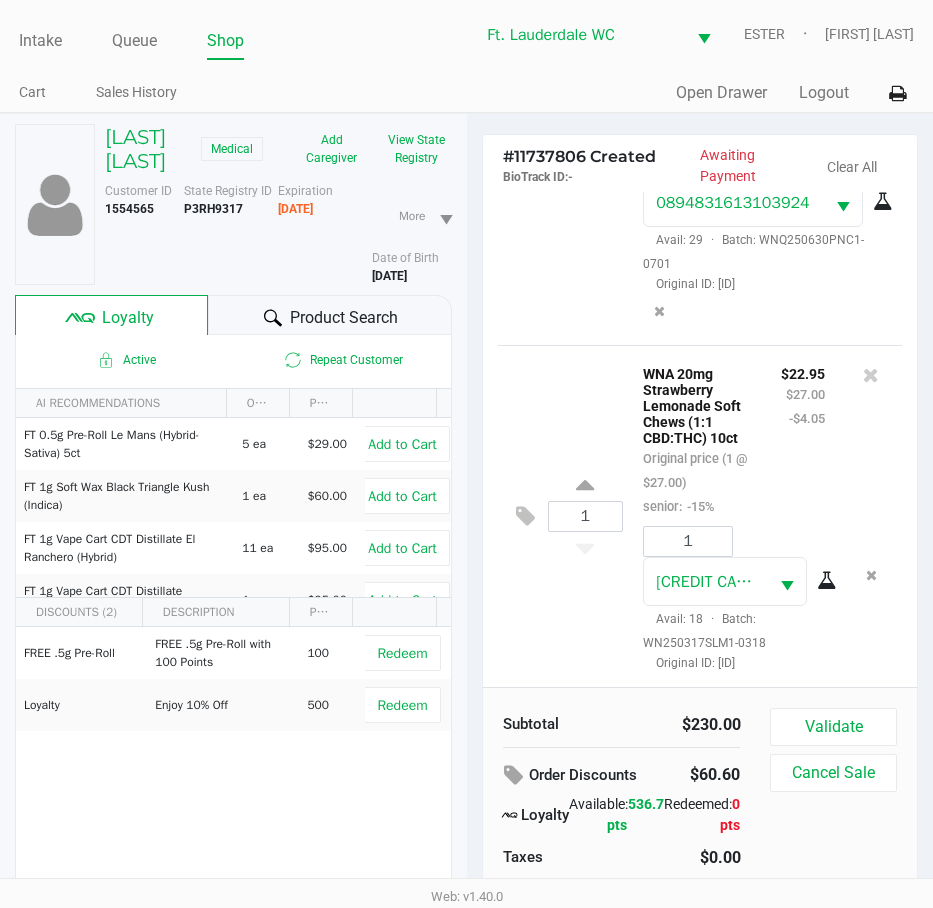 scroll, scrollTop: 1041, scrollLeft: 0, axis: vertical 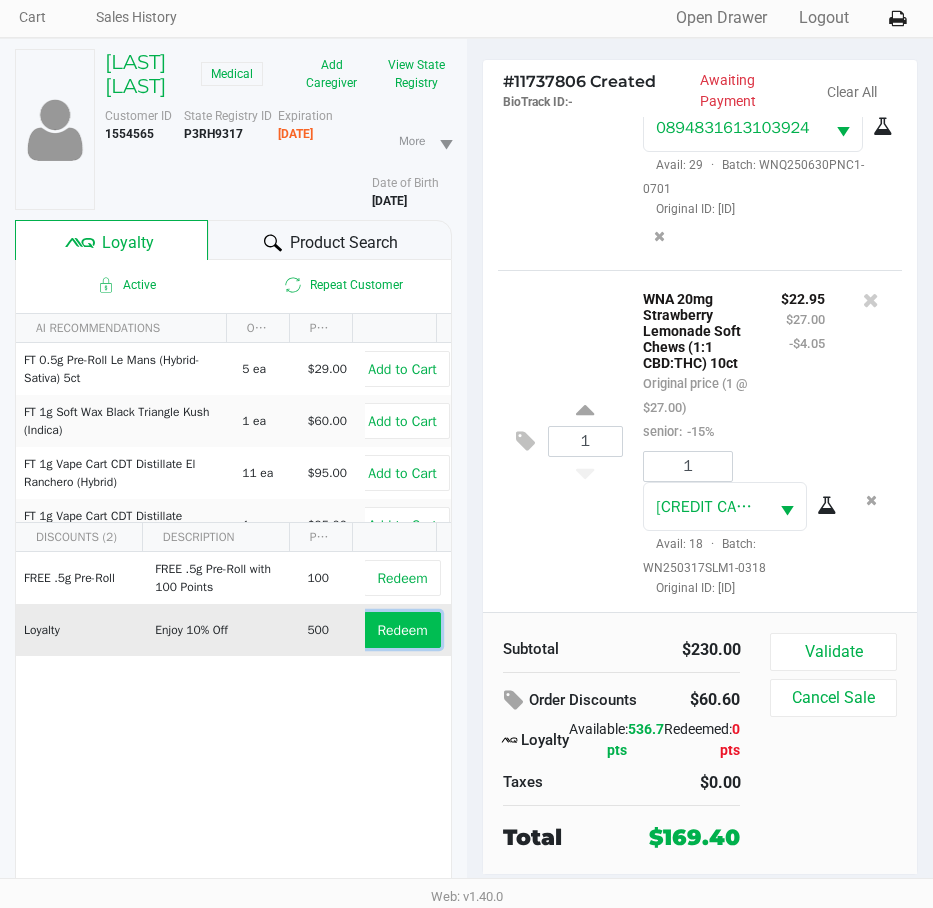 click on "Redeem" 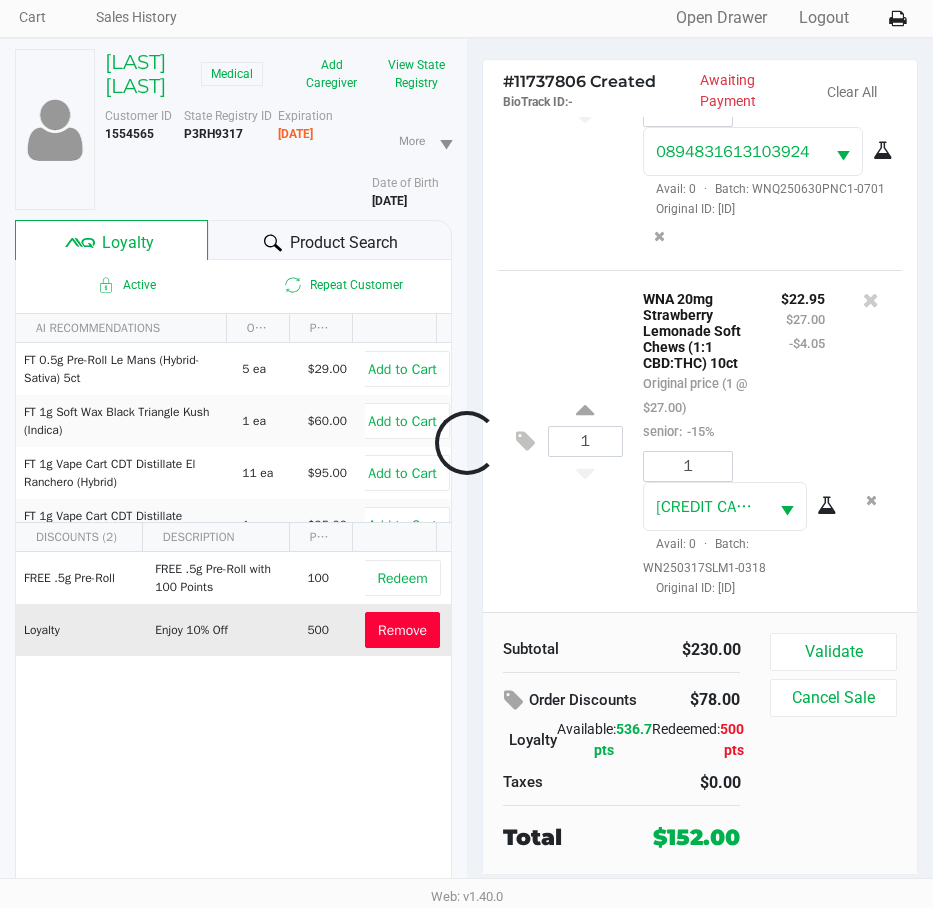 scroll, scrollTop: 1089, scrollLeft: 0, axis: vertical 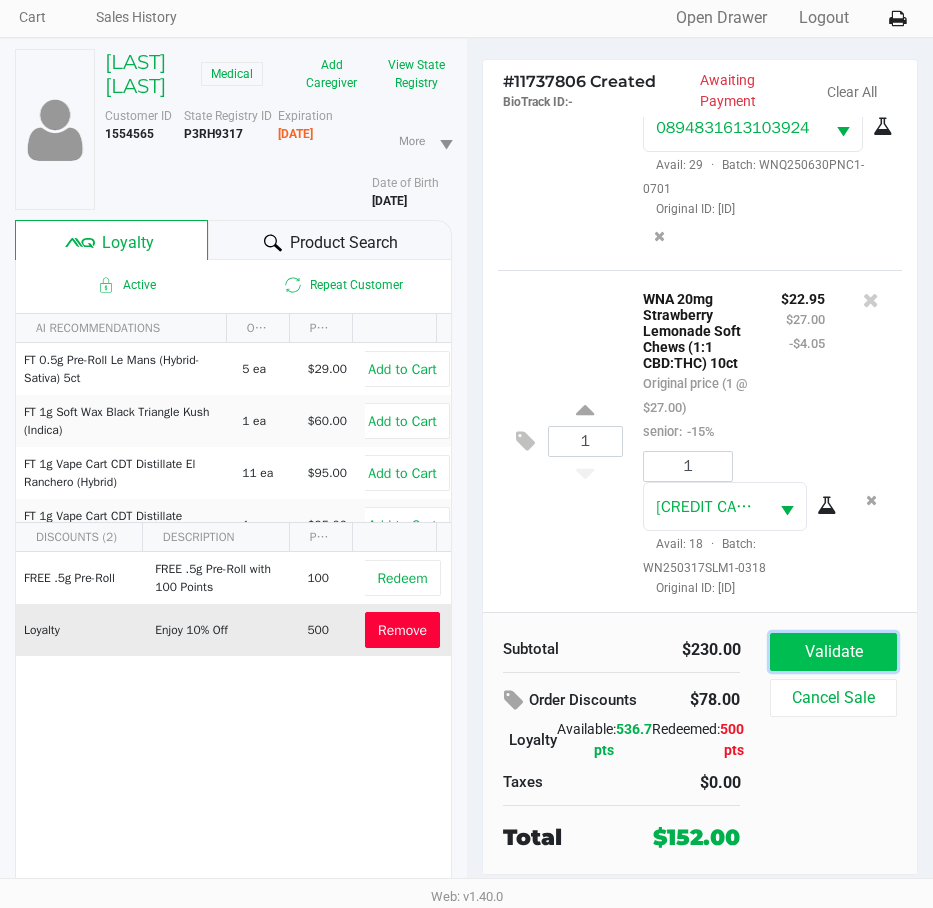 click on "Validate" 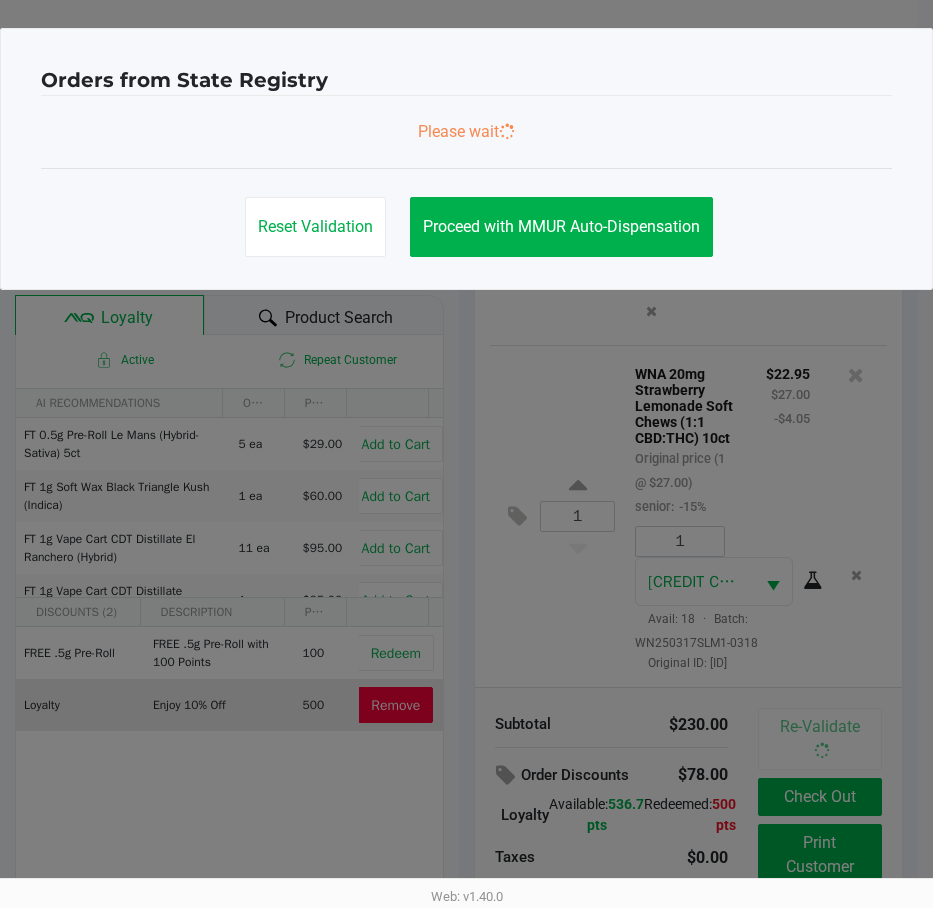 scroll, scrollTop: 0, scrollLeft: 0, axis: both 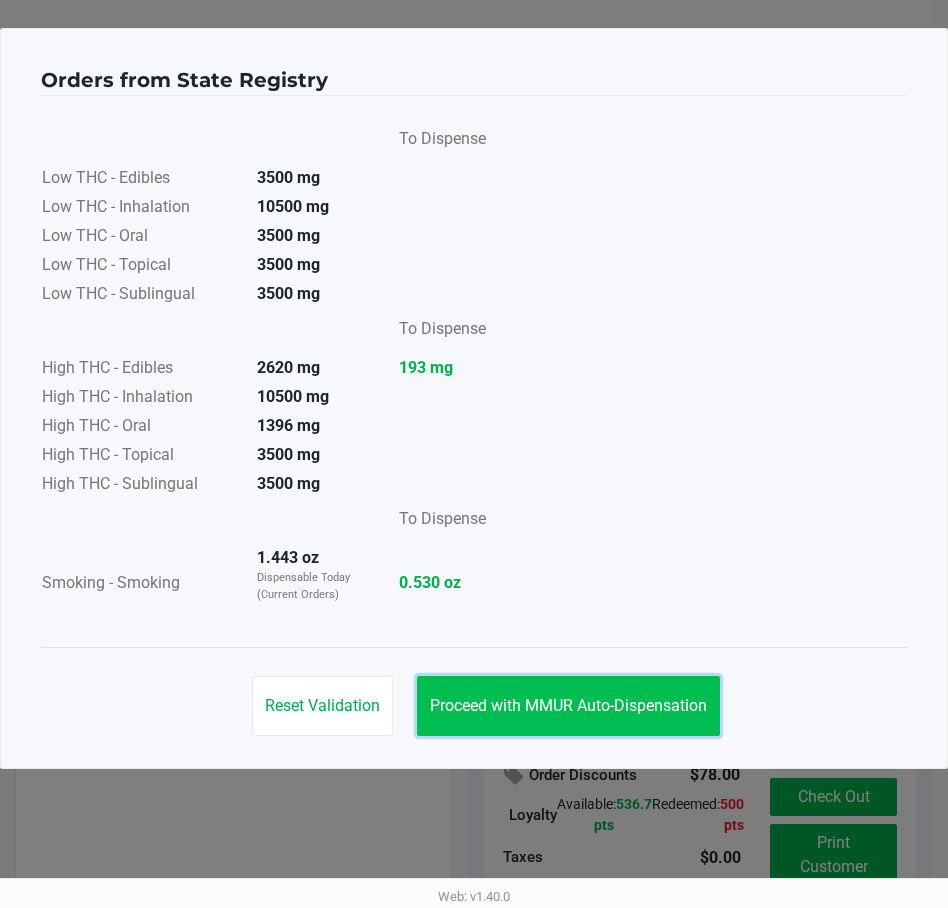 click on "Proceed with MMUR Auto-Dispensation" 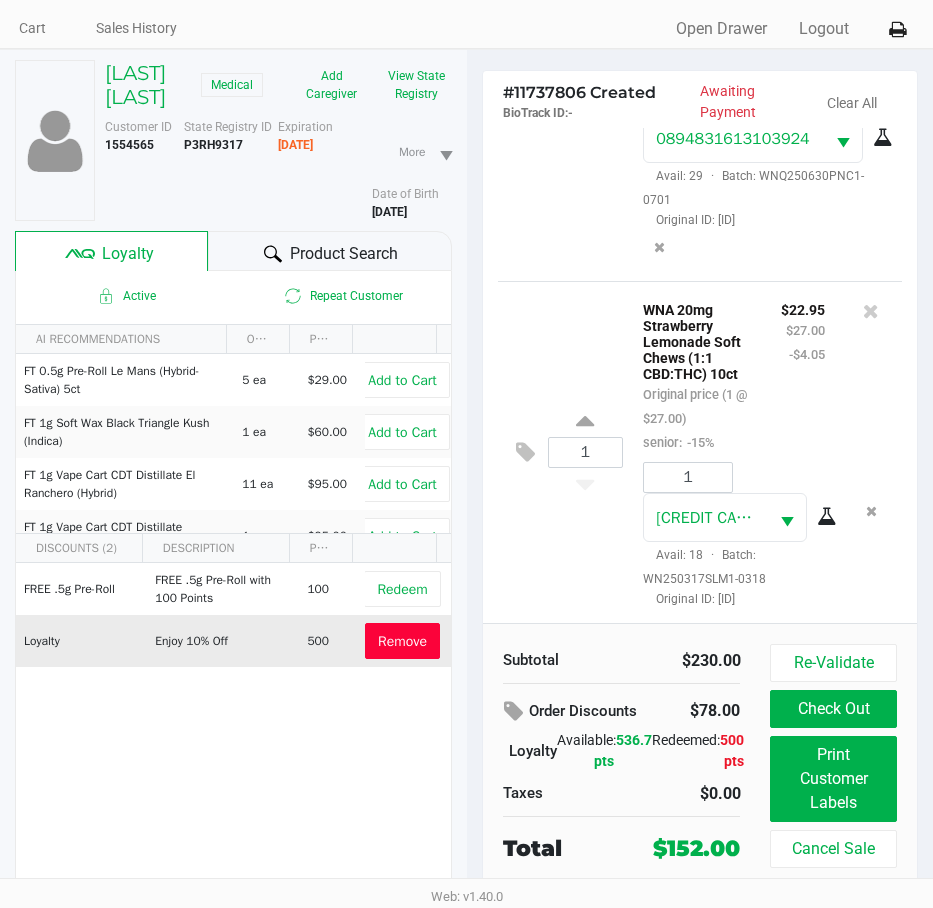 scroll, scrollTop: 99, scrollLeft: 0, axis: vertical 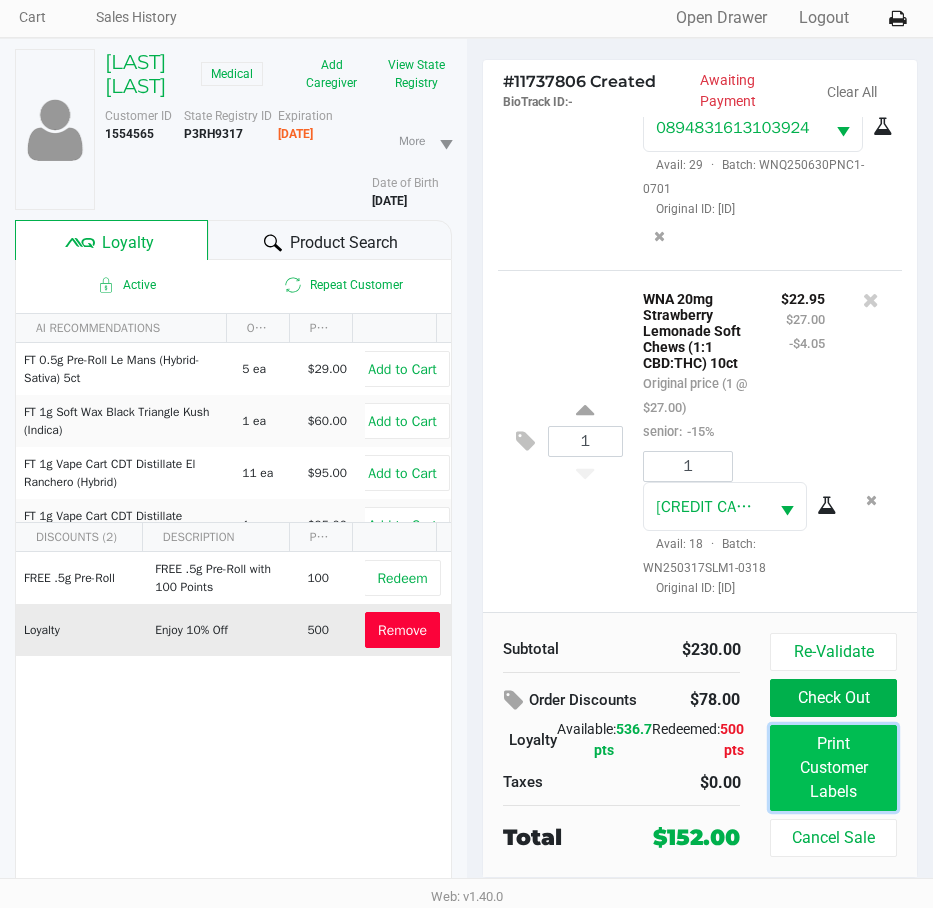 click on "Print Customer Labels" 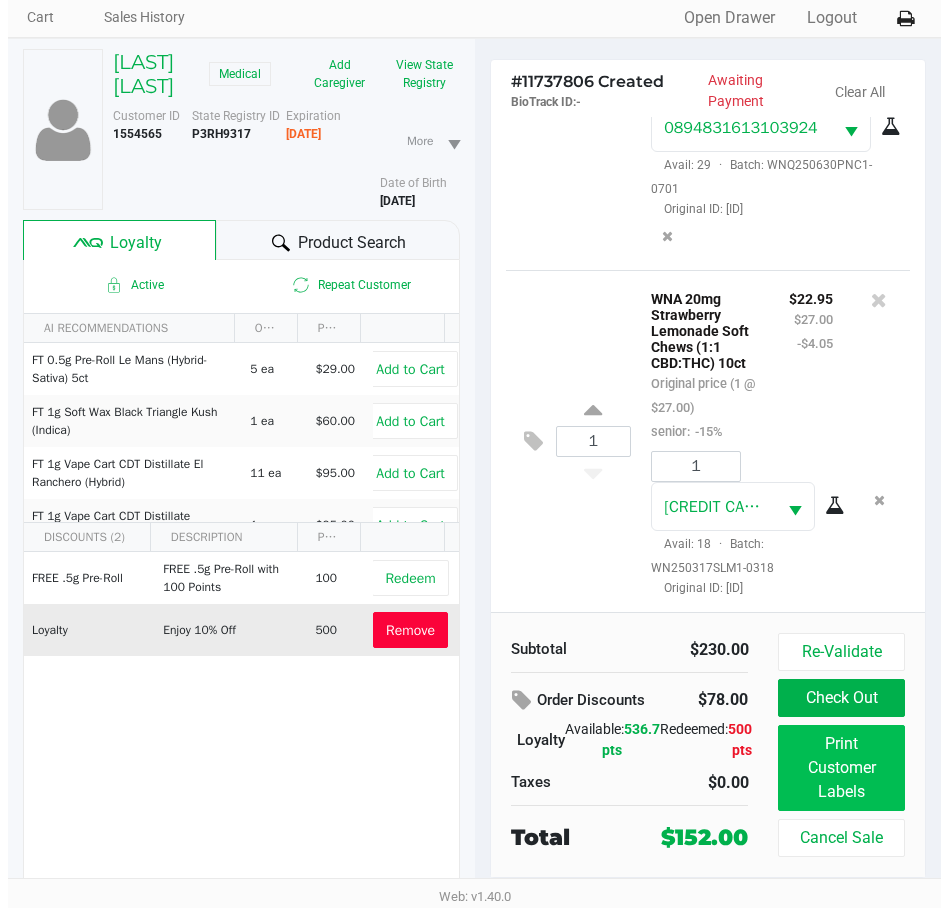 scroll, scrollTop: 0, scrollLeft: 0, axis: both 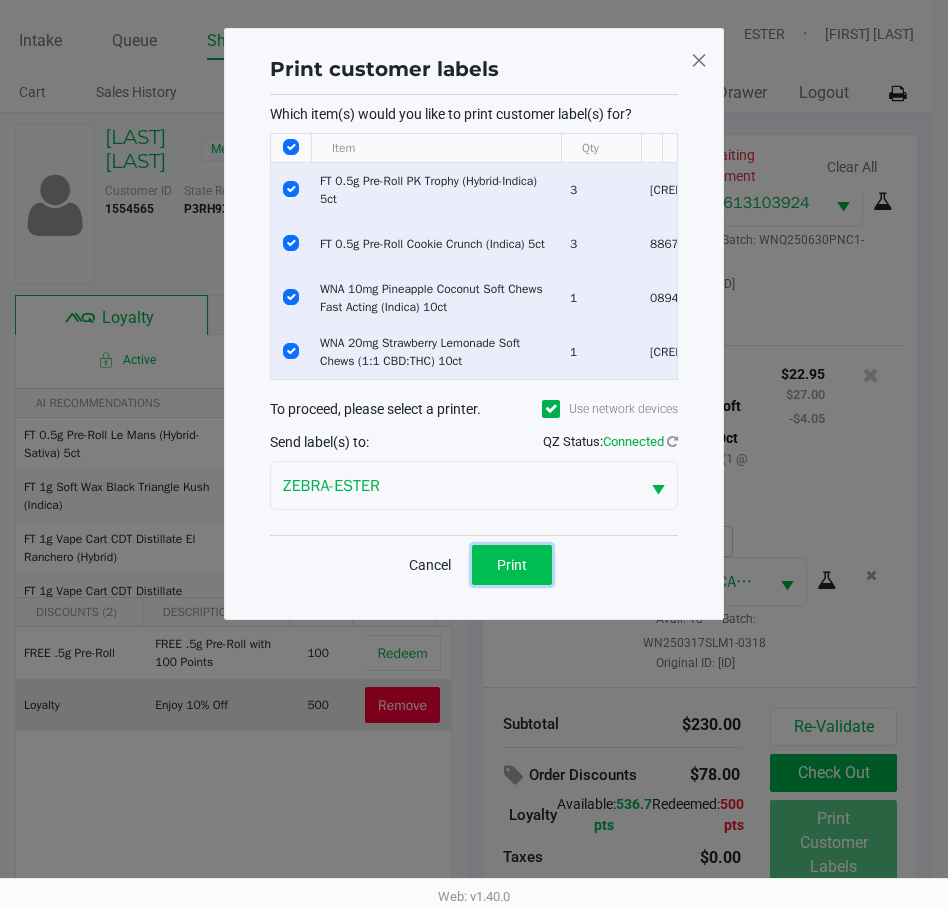 click on "Print" 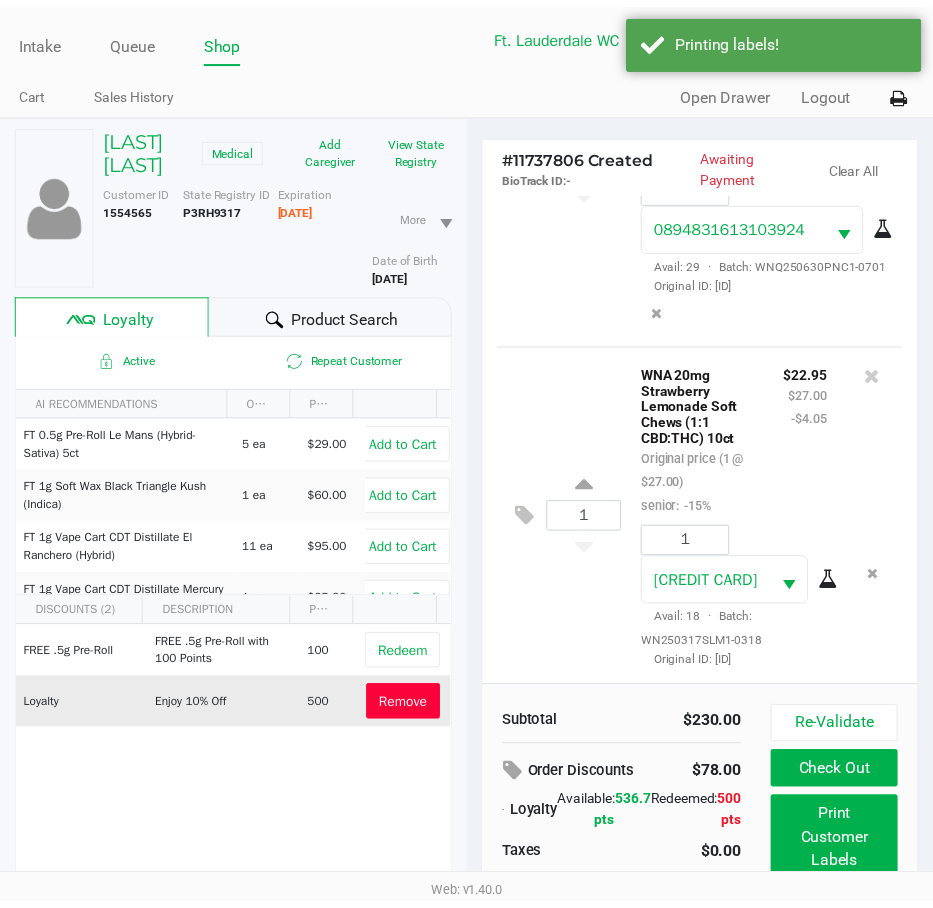 scroll, scrollTop: 99, scrollLeft: 0, axis: vertical 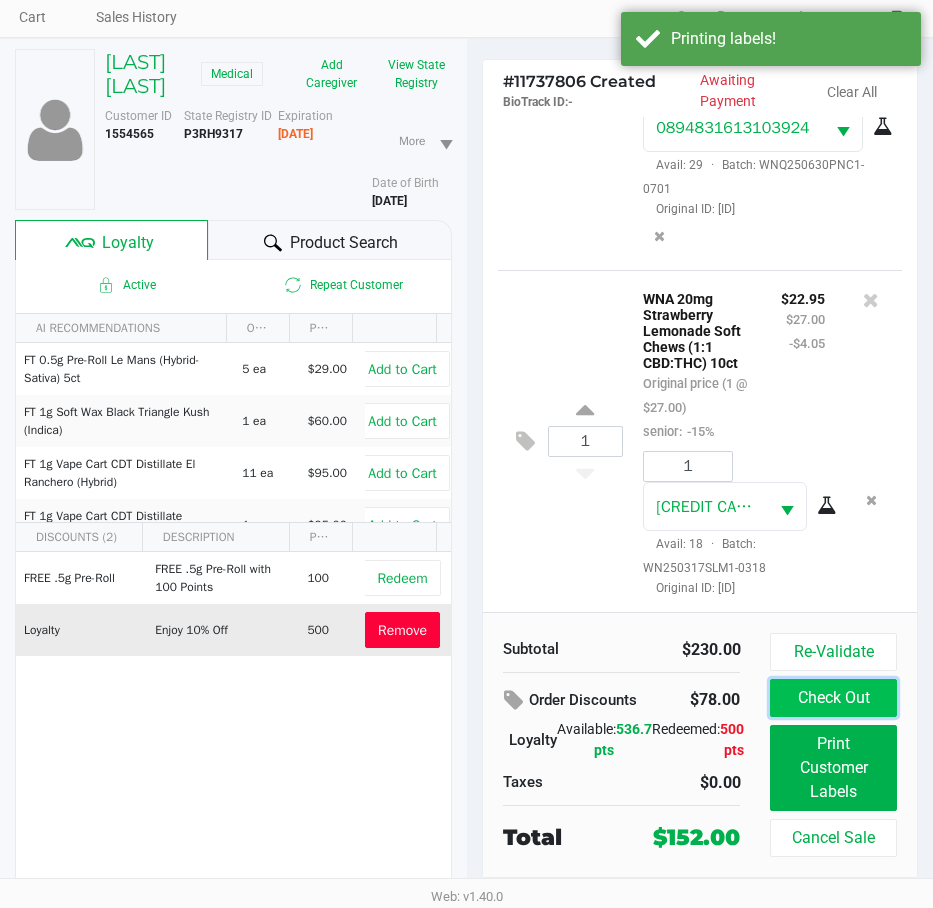click on "Check Out" 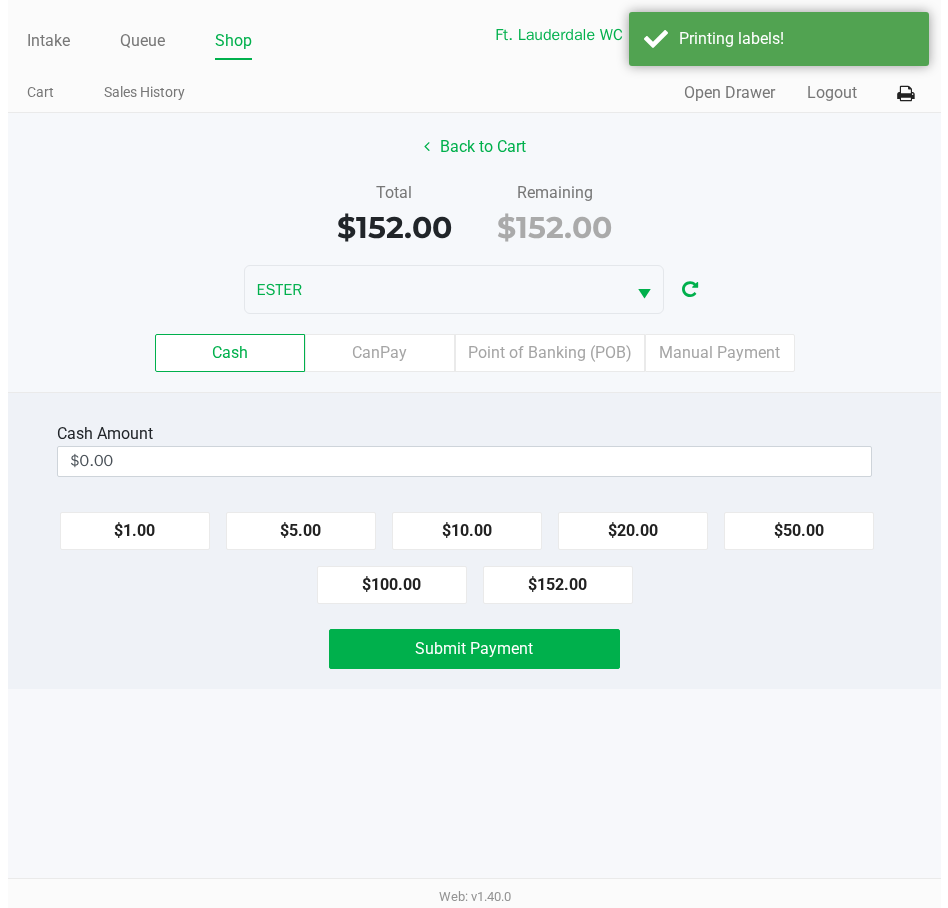 scroll, scrollTop: 0, scrollLeft: 0, axis: both 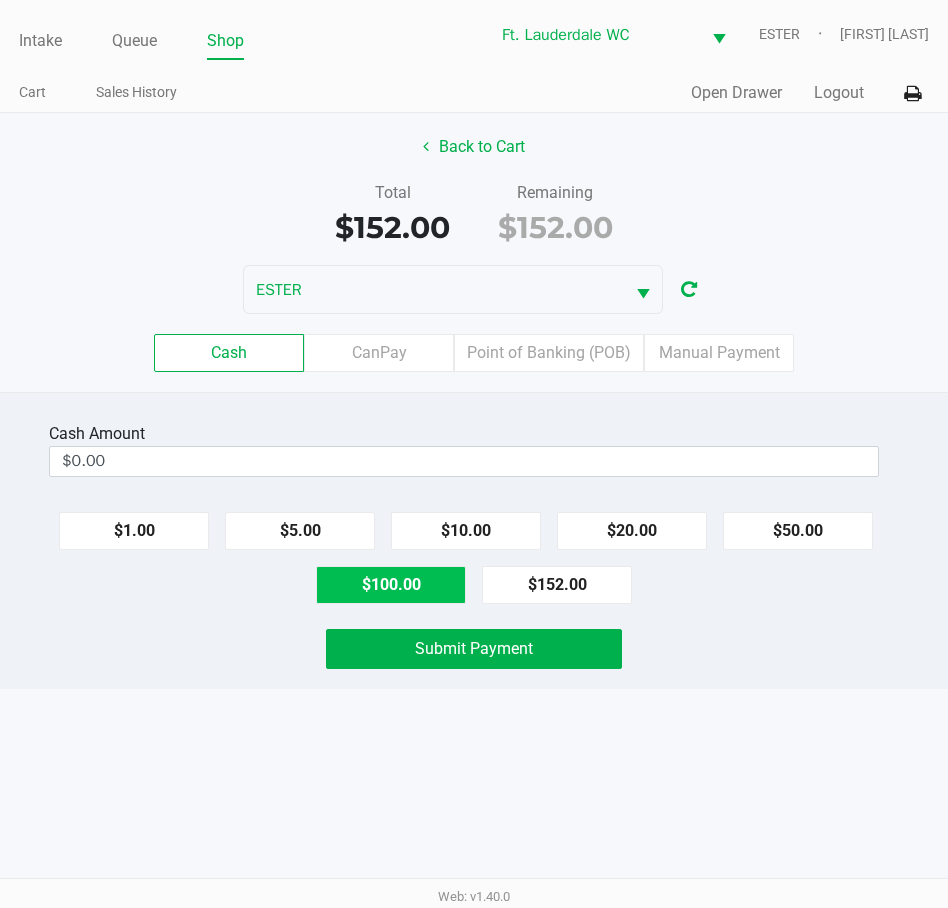 click on "$100.00" 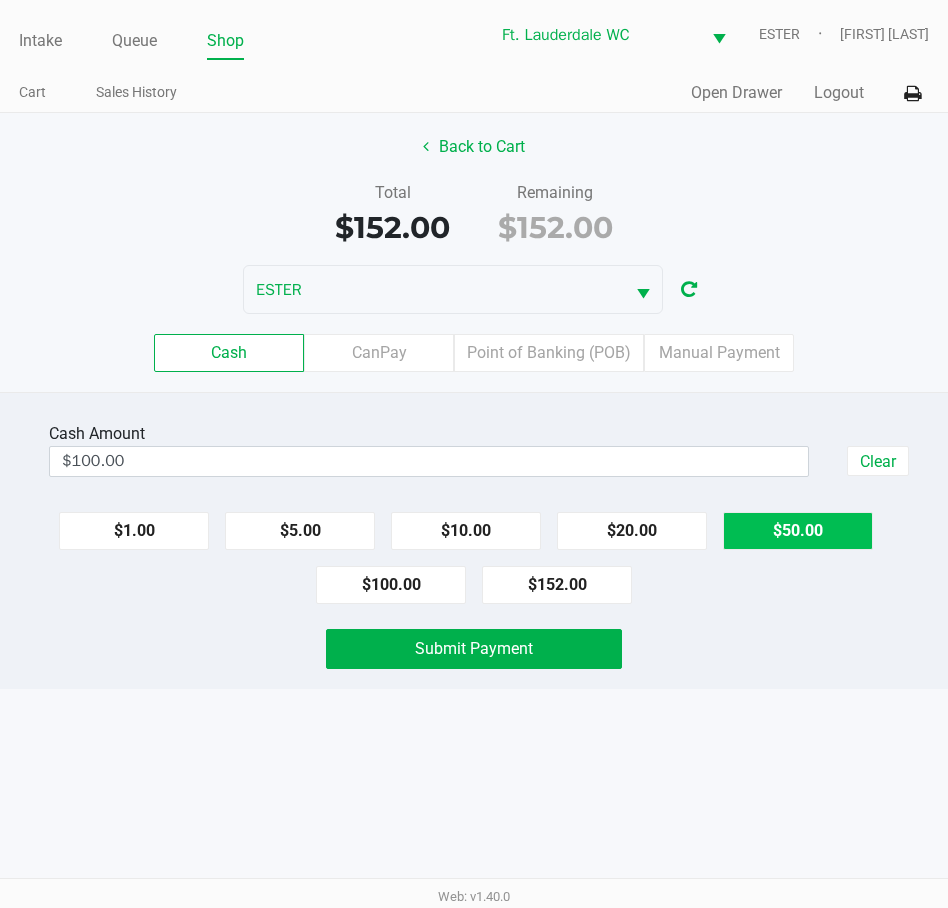 click on "$50.00" 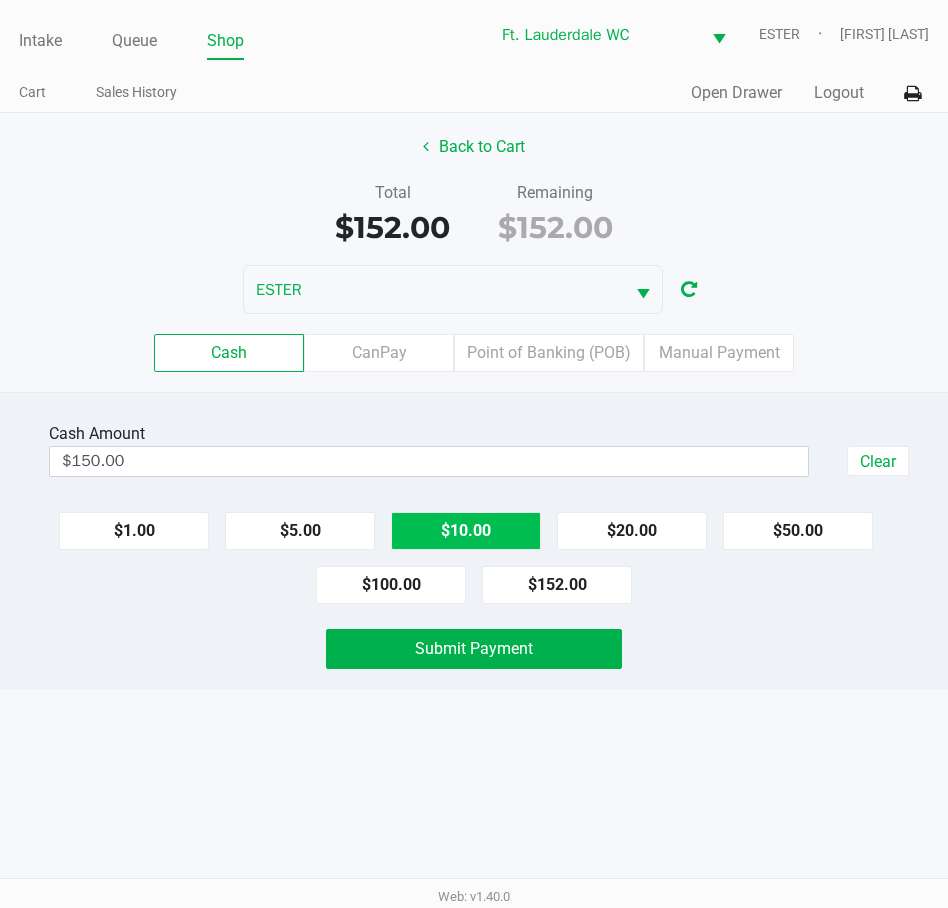 click on "$10.00" 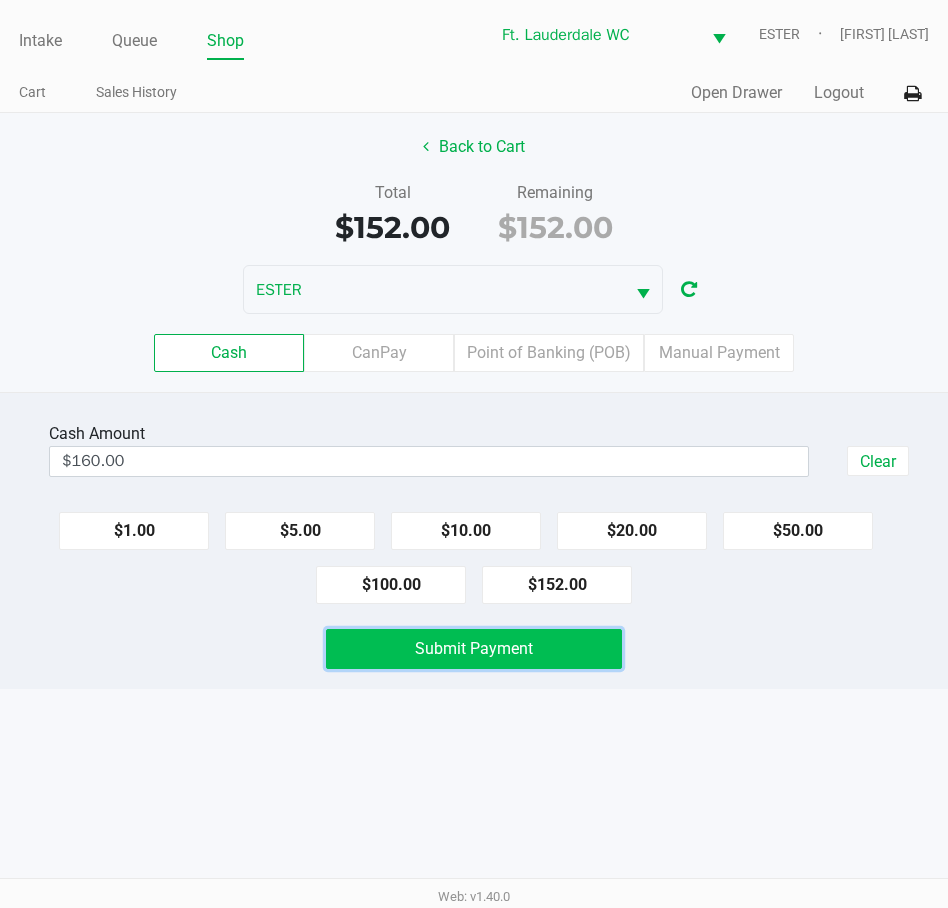 click on "Submit Payment" 